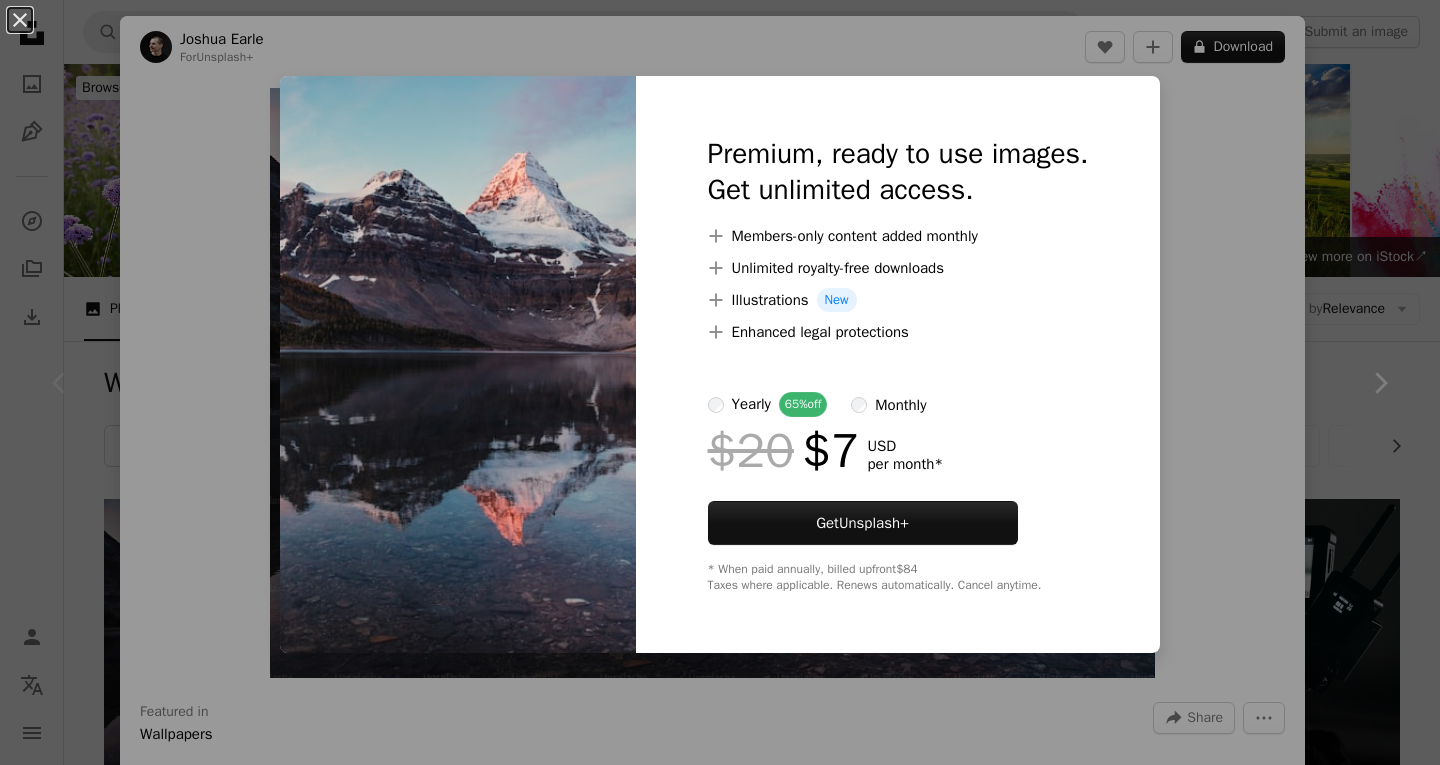scroll, scrollTop: 0, scrollLeft: 0, axis: both 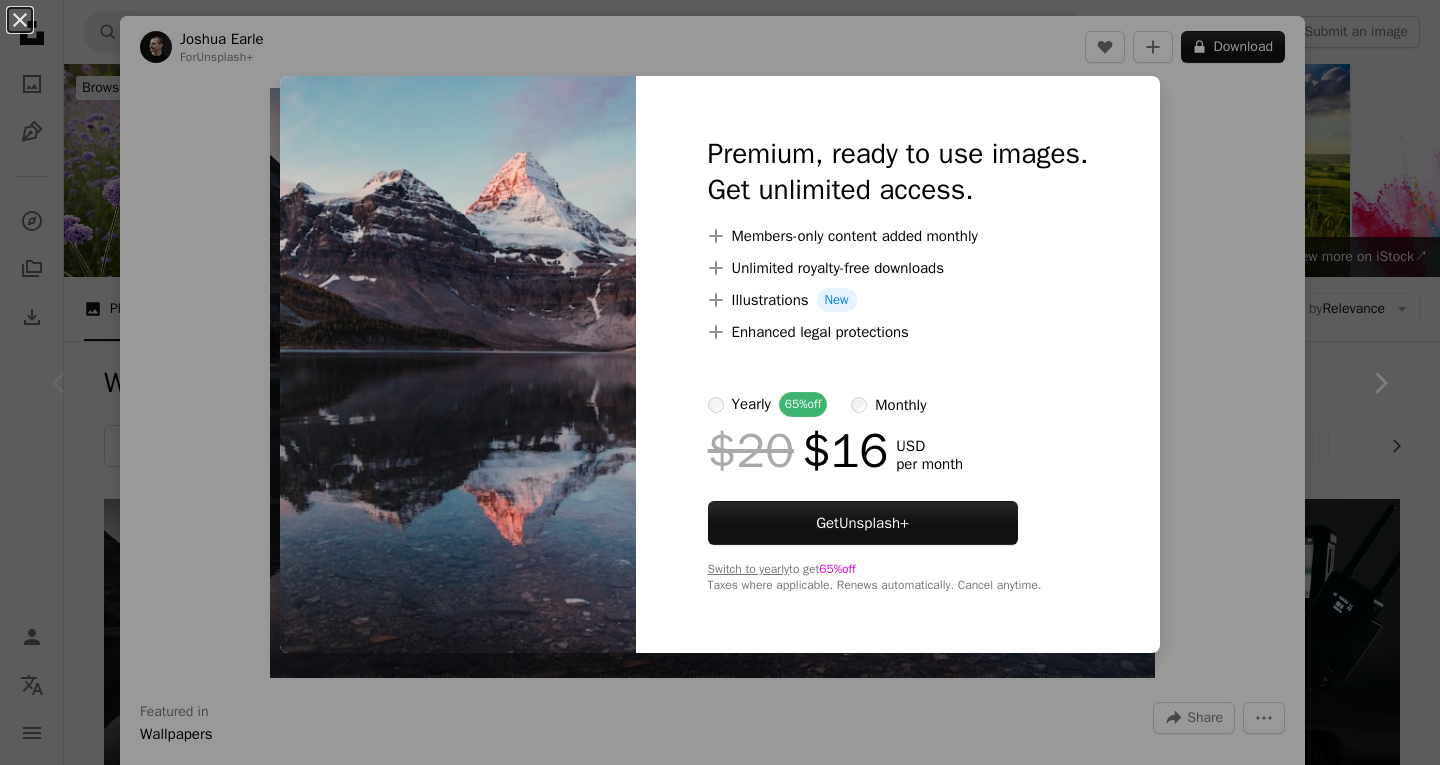 click on "yearly" at bounding box center [751, 404] 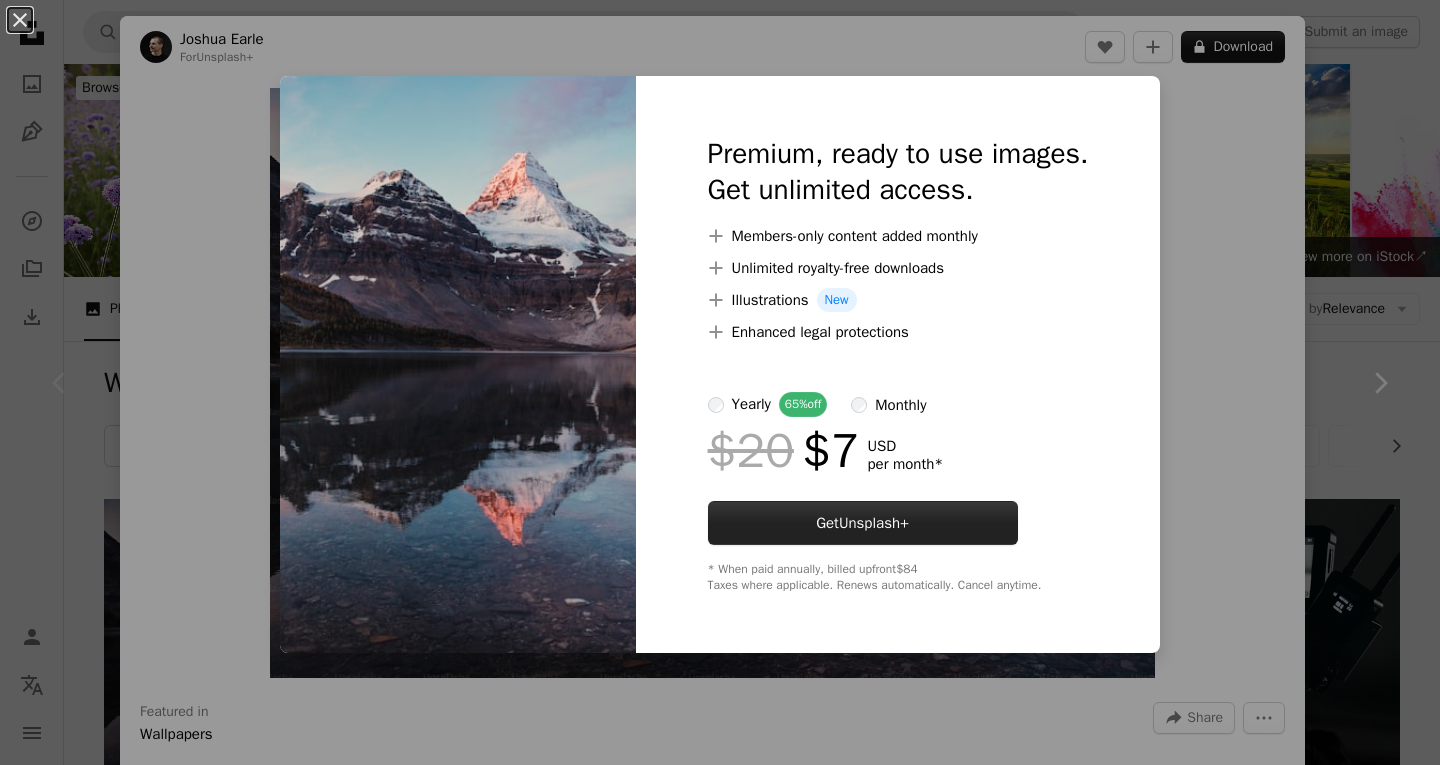 click on "Get  Unsplash+" at bounding box center (863, 523) 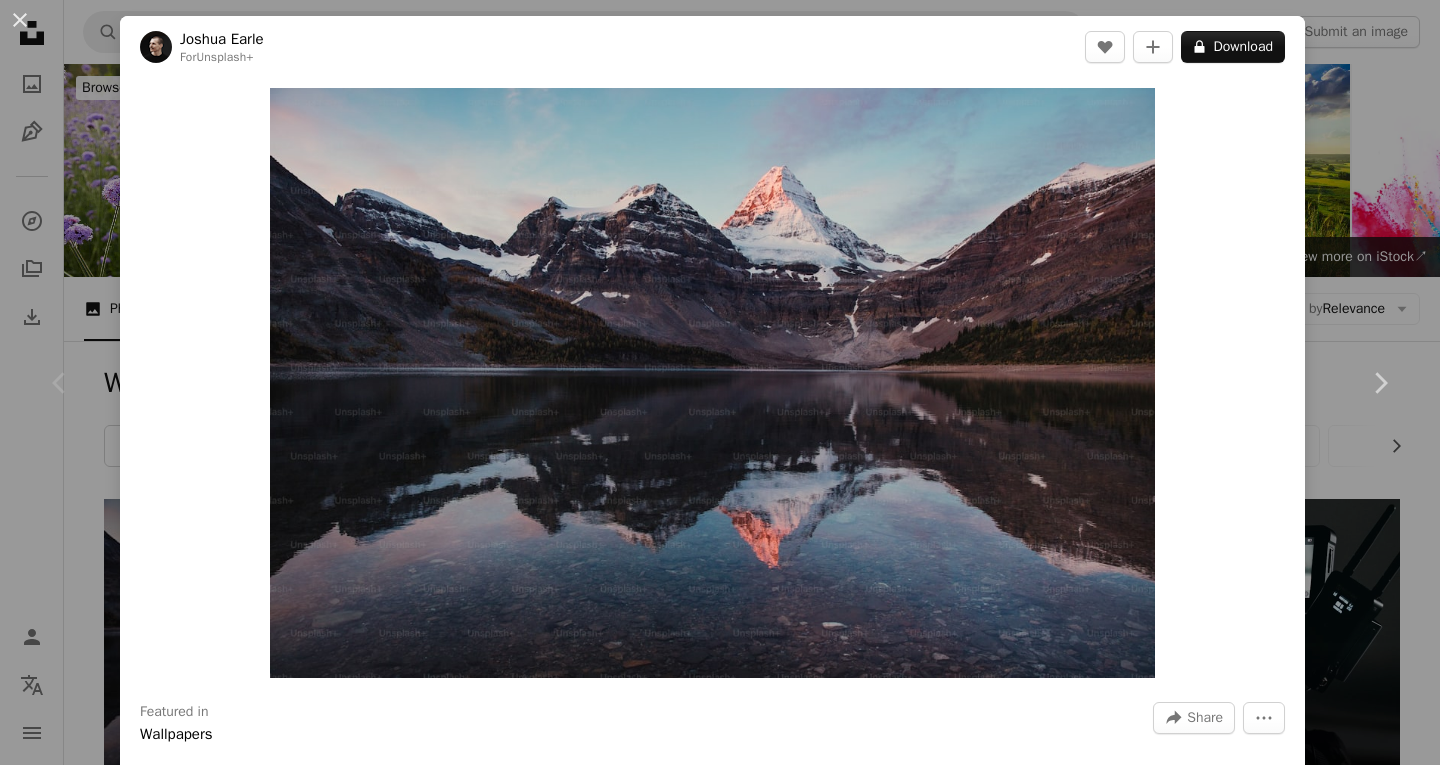 click on "First name" at bounding box center [747, 4599] 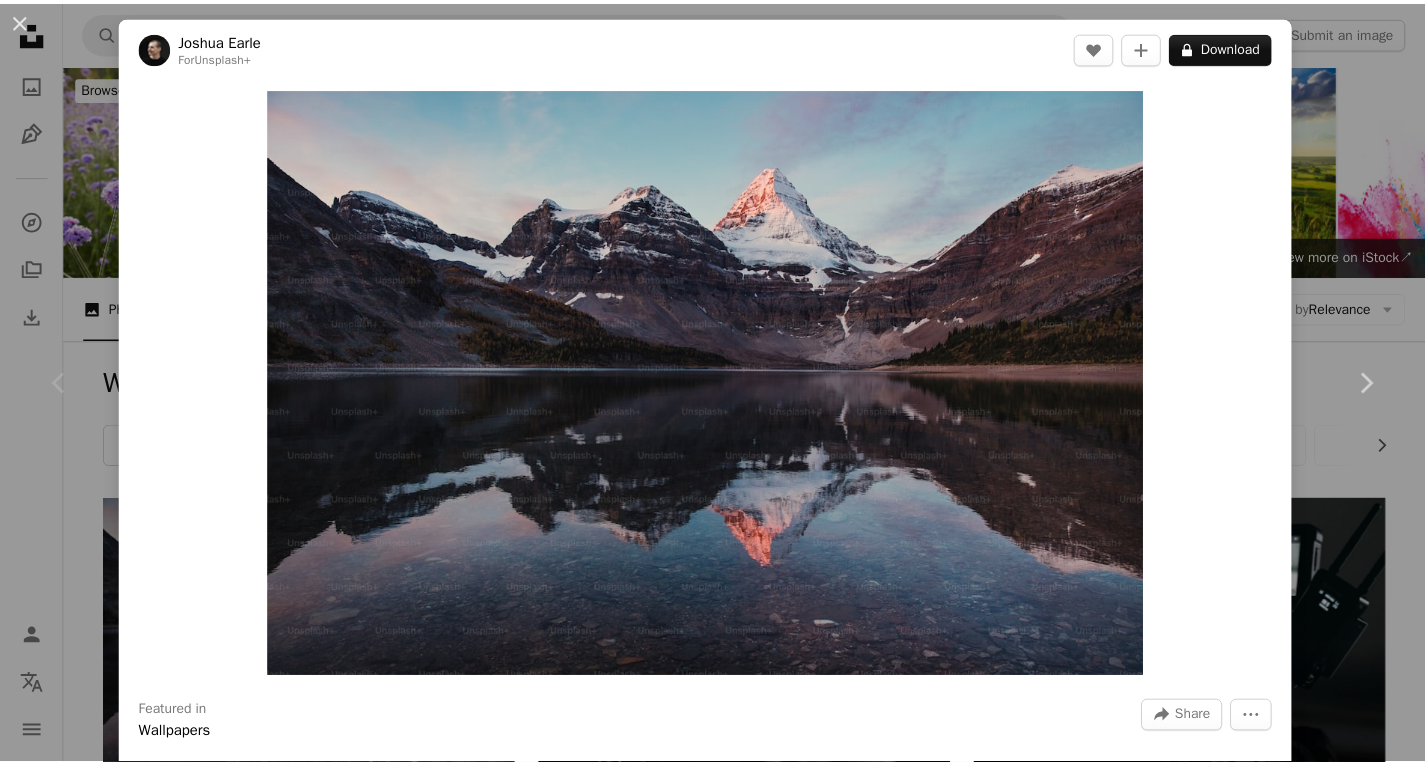 scroll, scrollTop: 76, scrollLeft: 0, axis: vertical 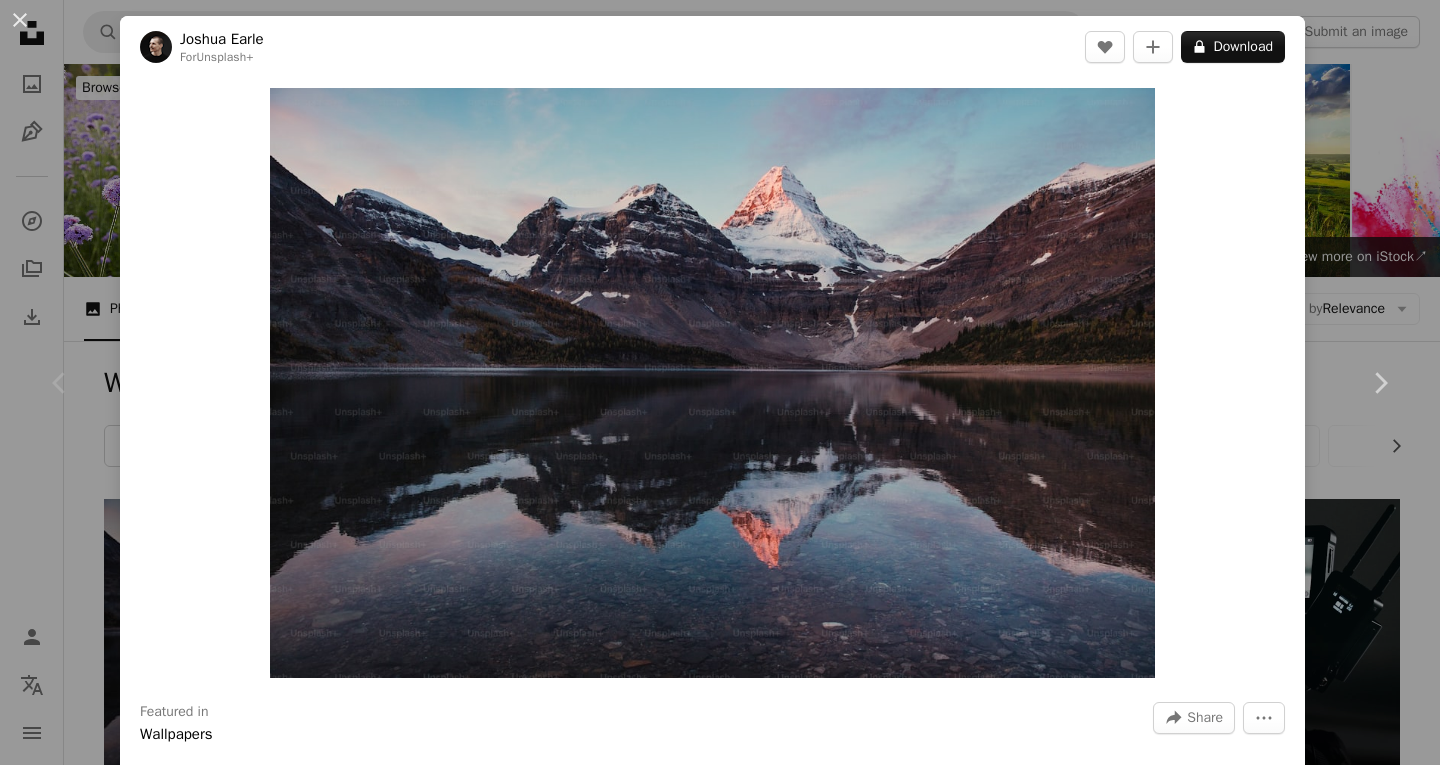 click on "**********" at bounding box center [860, 4679] 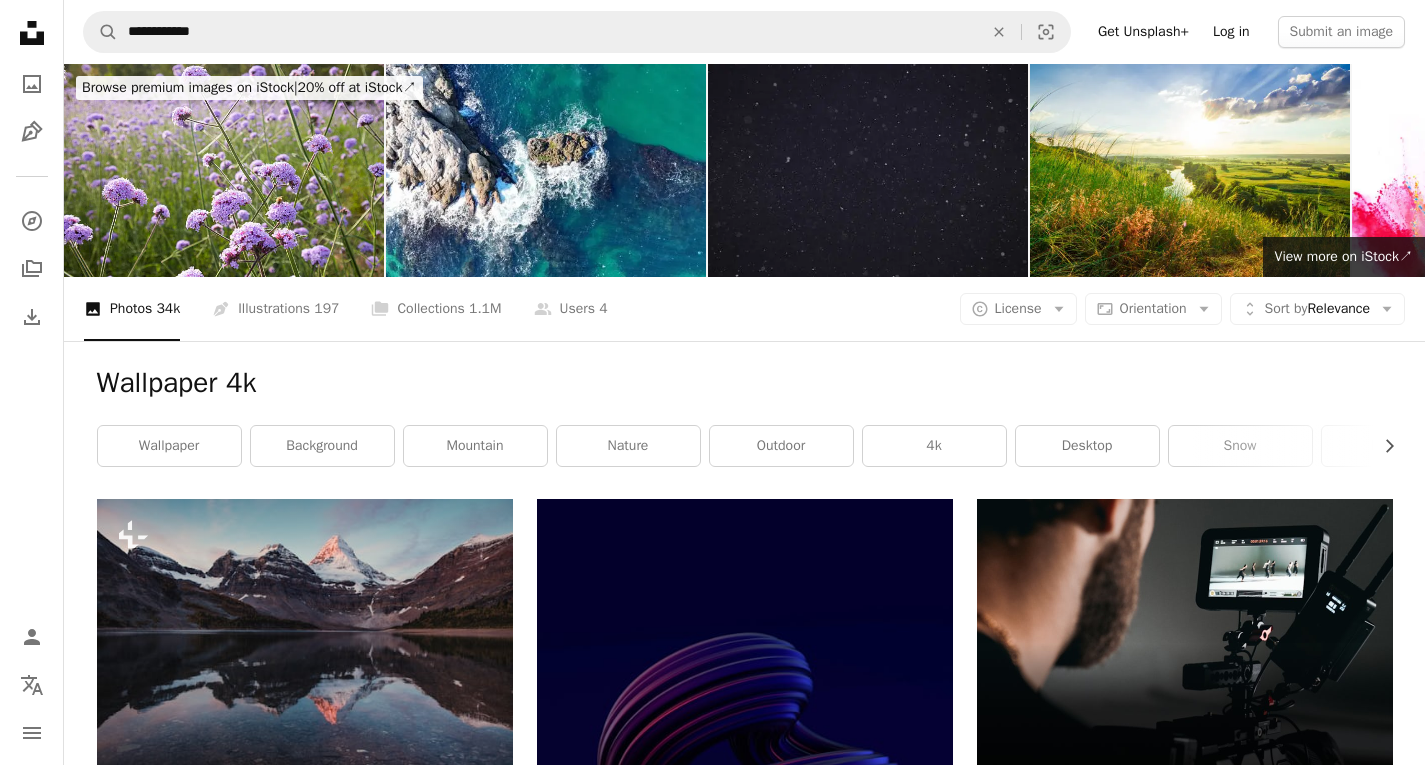 click on "Log in" at bounding box center [1231, 32] 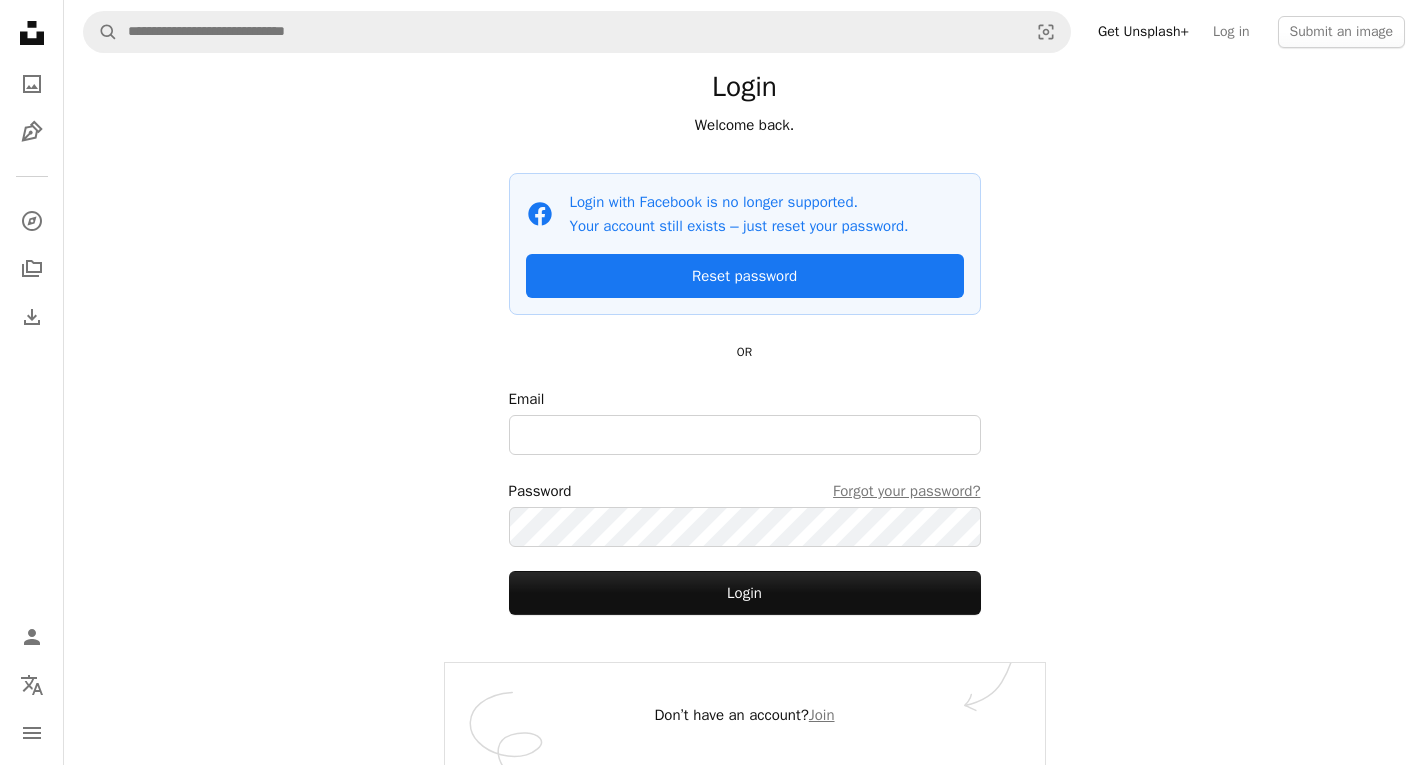 scroll, scrollTop: 45, scrollLeft: 0, axis: vertical 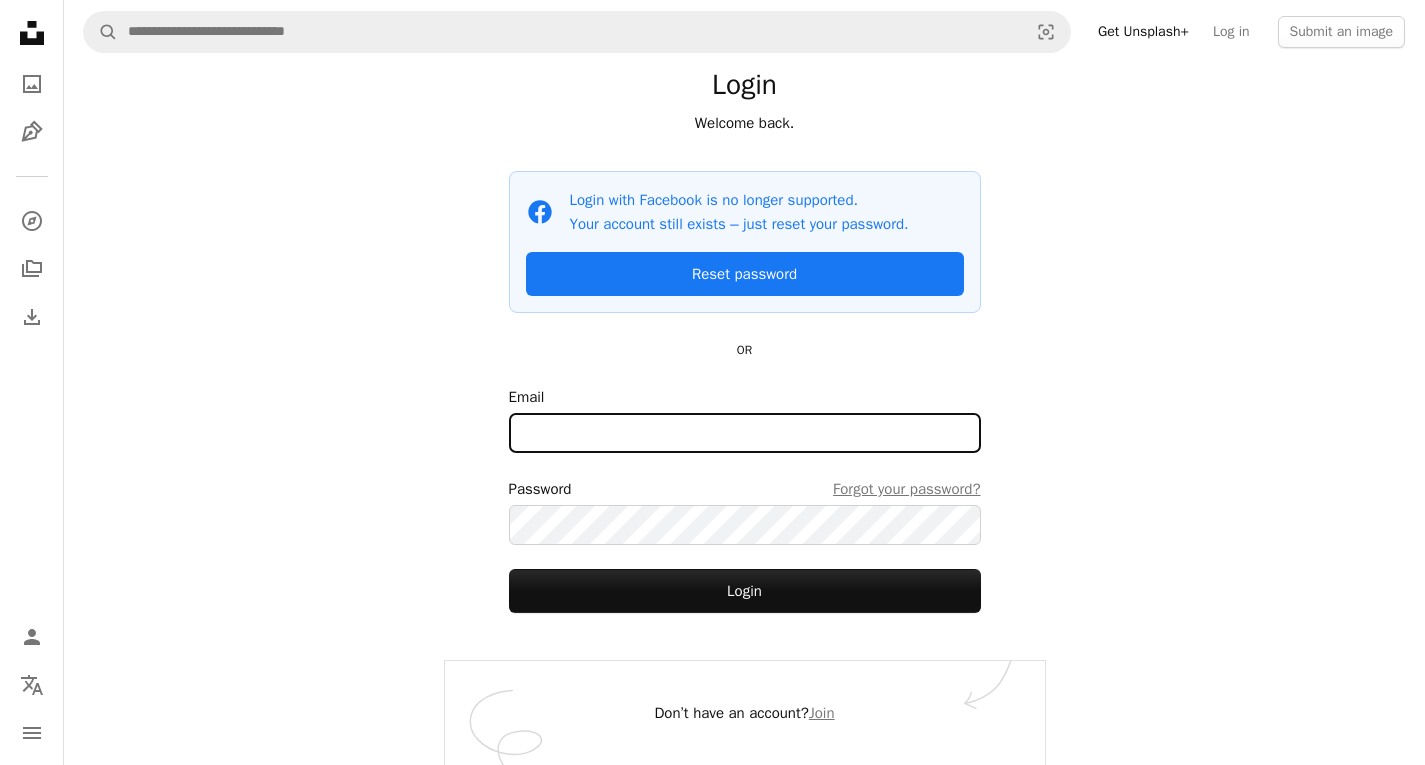 click on "Email" at bounding box center [745, 433] 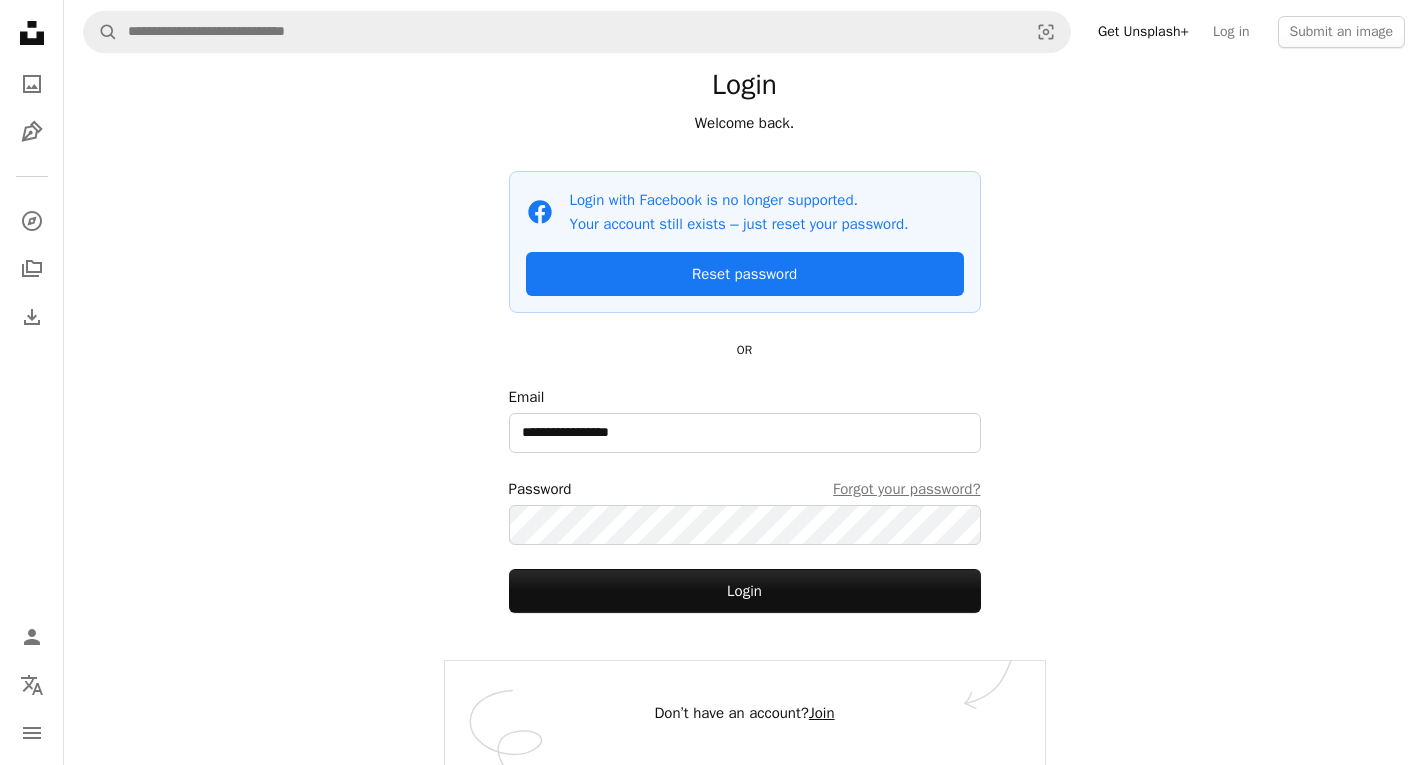 click on "Join" at bounding box center [822, 713] 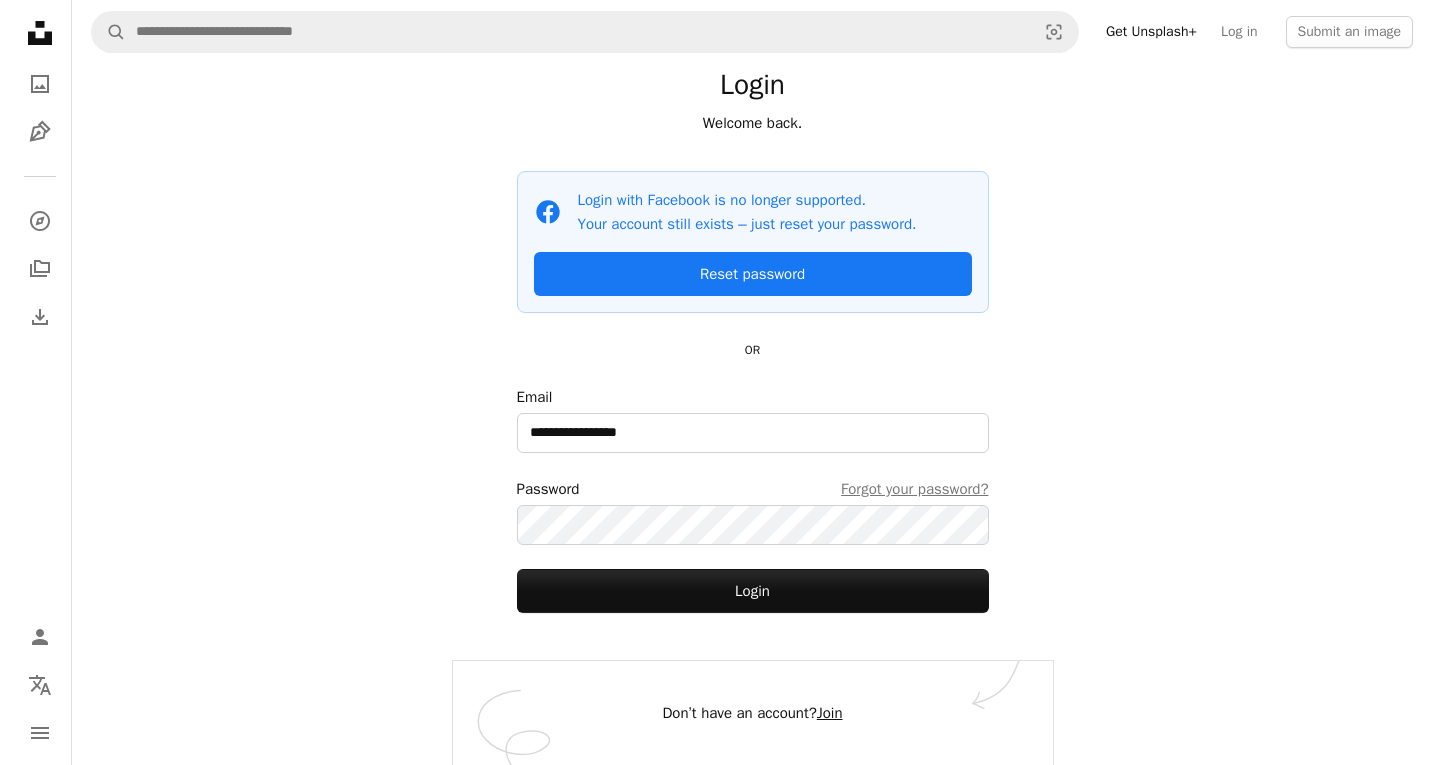 scroll, scrollTop: 0, scrollLeft: 0, axis: both 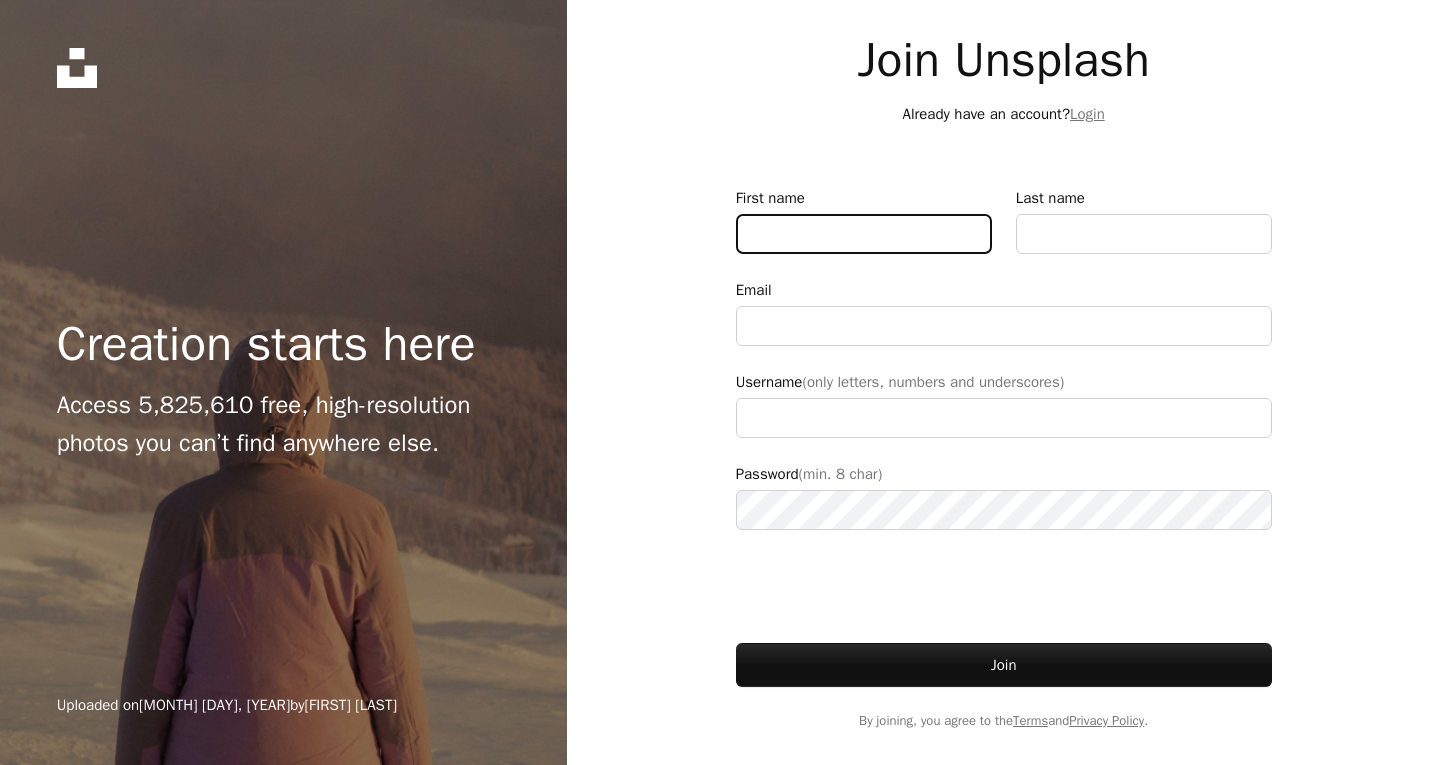 click on "First name" at bounding box center (864, 234) 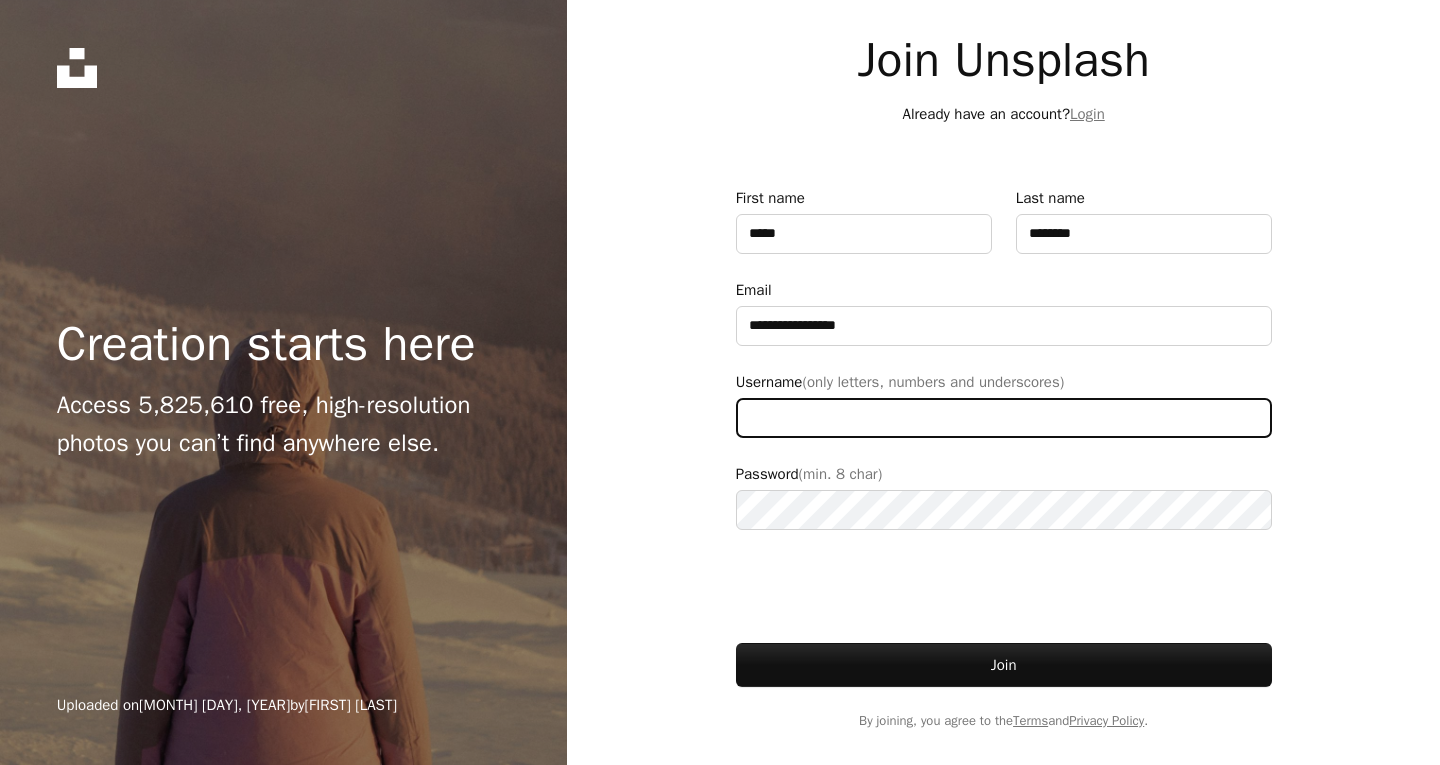 click on "Username  (only letters, numbers and underscores)" at bounding box center [1004, 418] 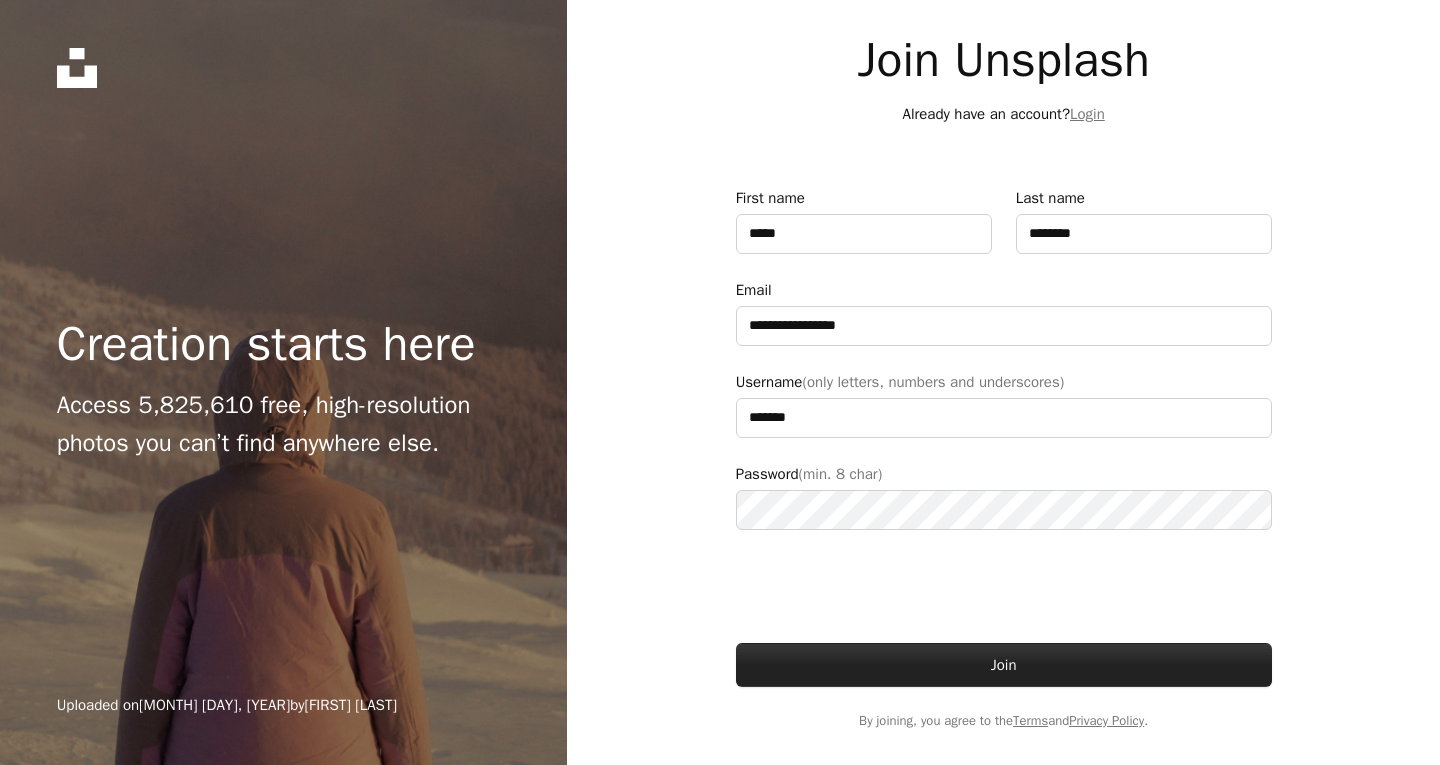 click on "Join" at bounding box center [1004, 665] 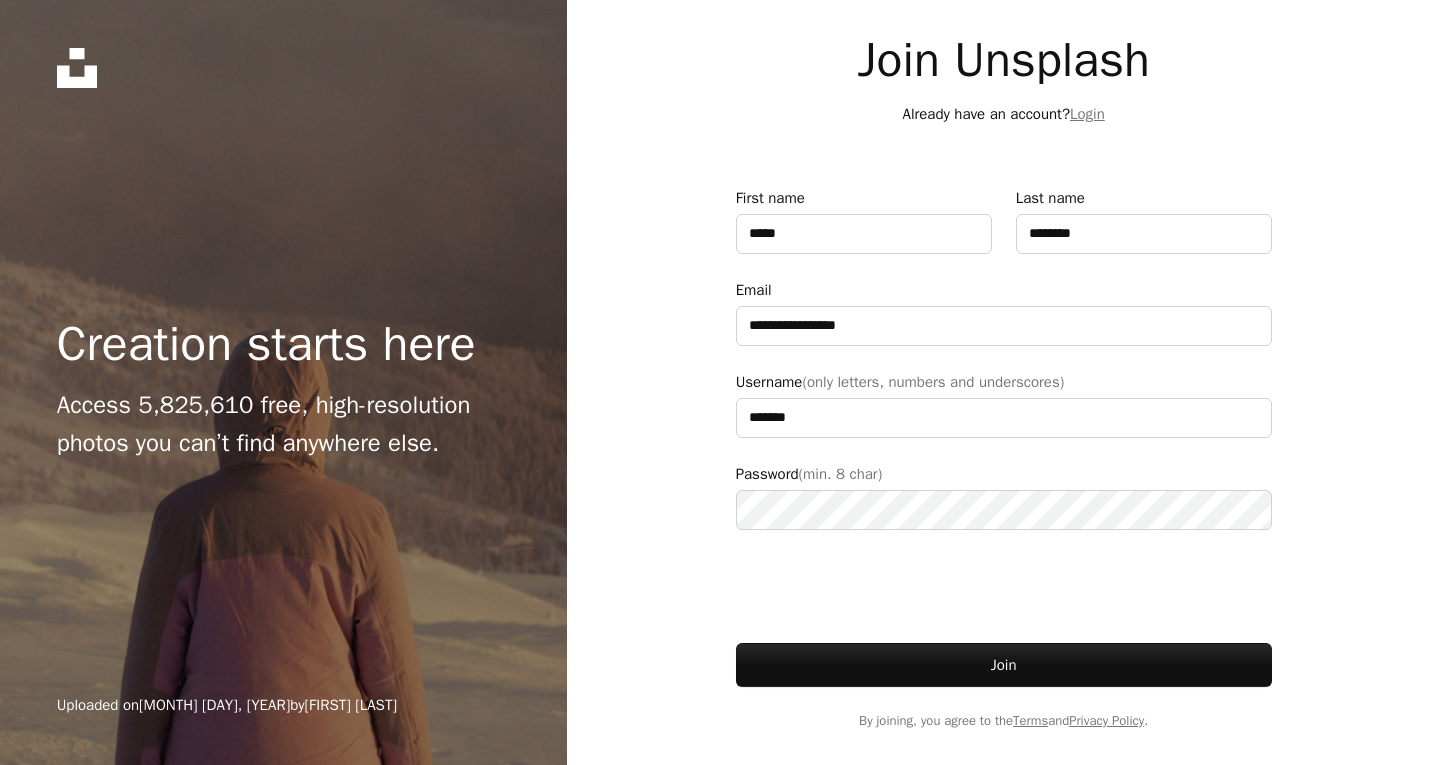 click on "**********" at bounding box center (1004, 458) 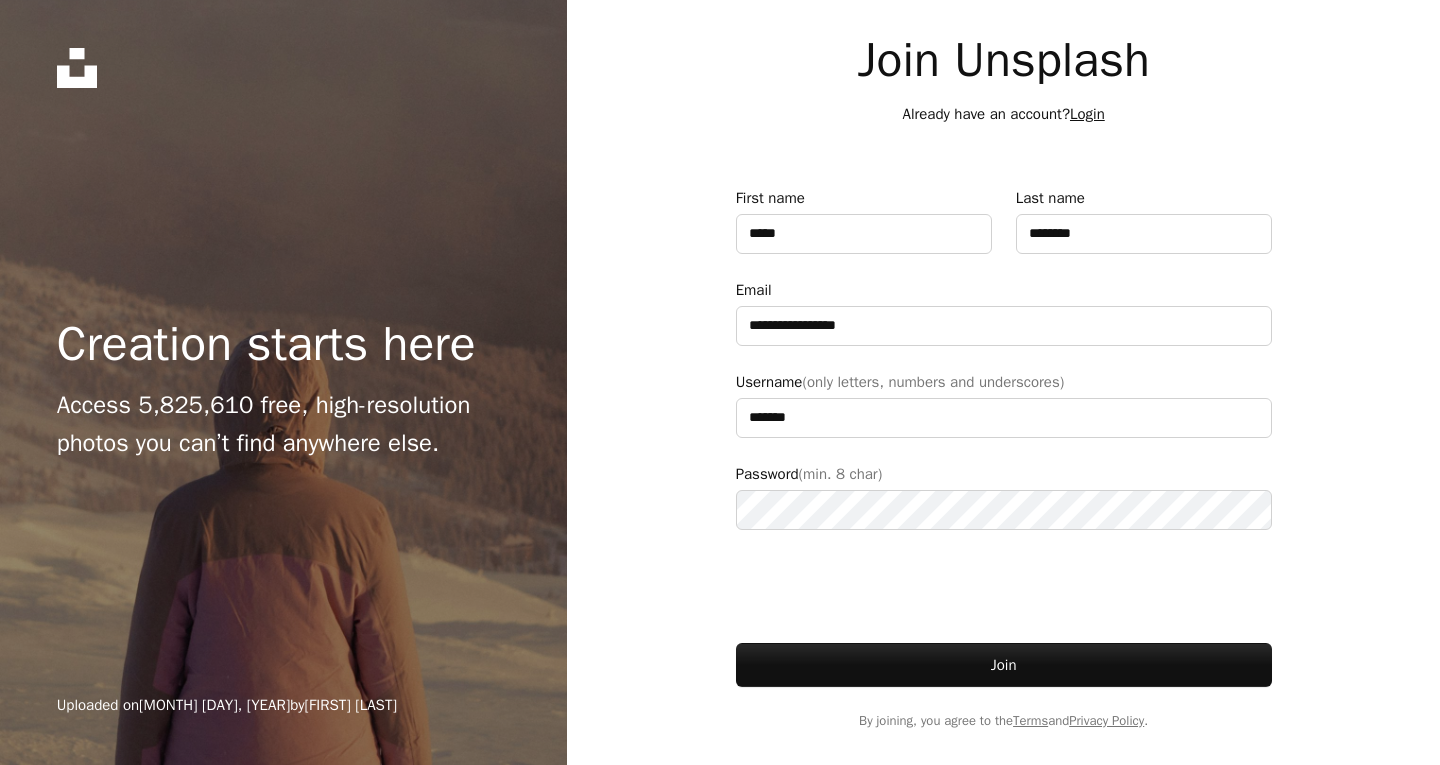 click on "Login" at bounding box center (1087, 114) 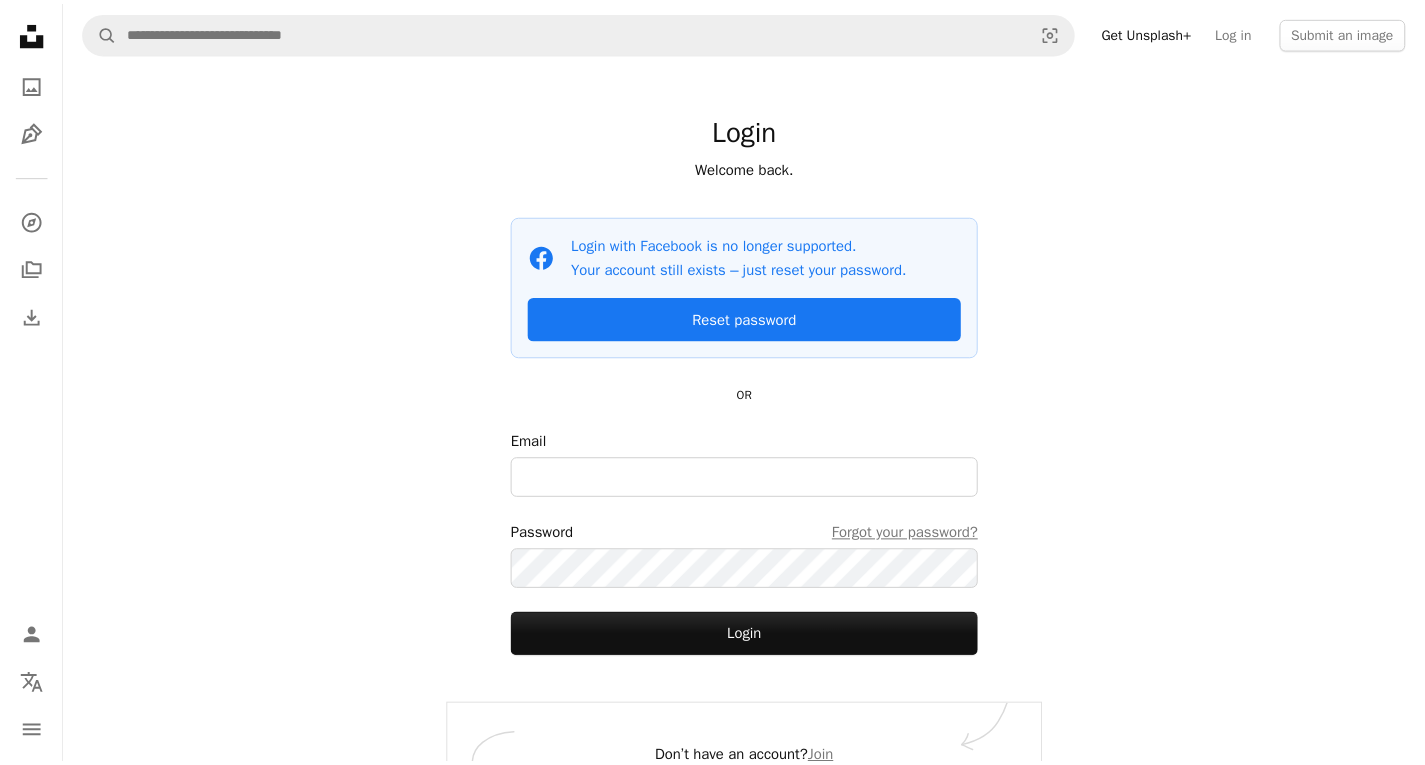 scroll, scrollTop: 45, scrollLeft: 0, axis: vertical 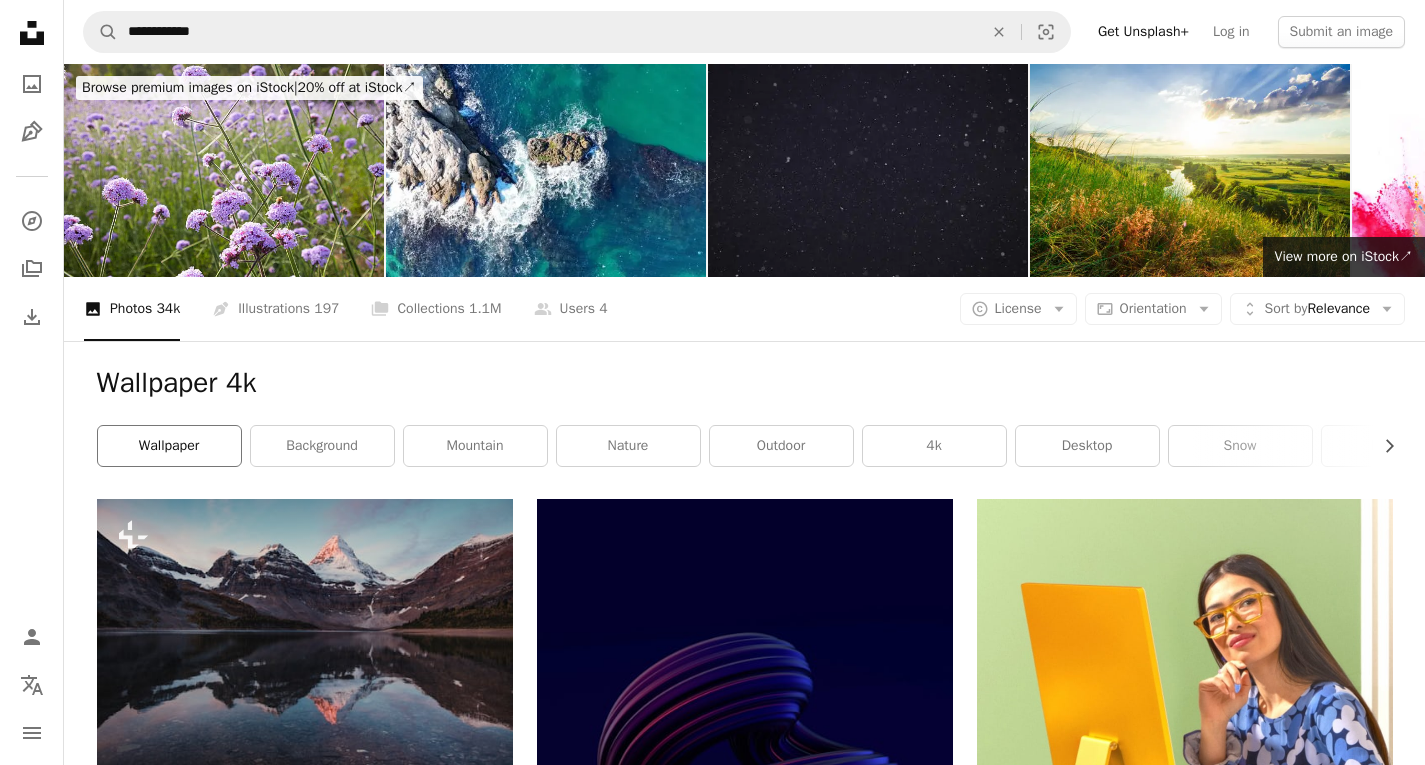click on "wallpaper" at bounding box center (169, 446) 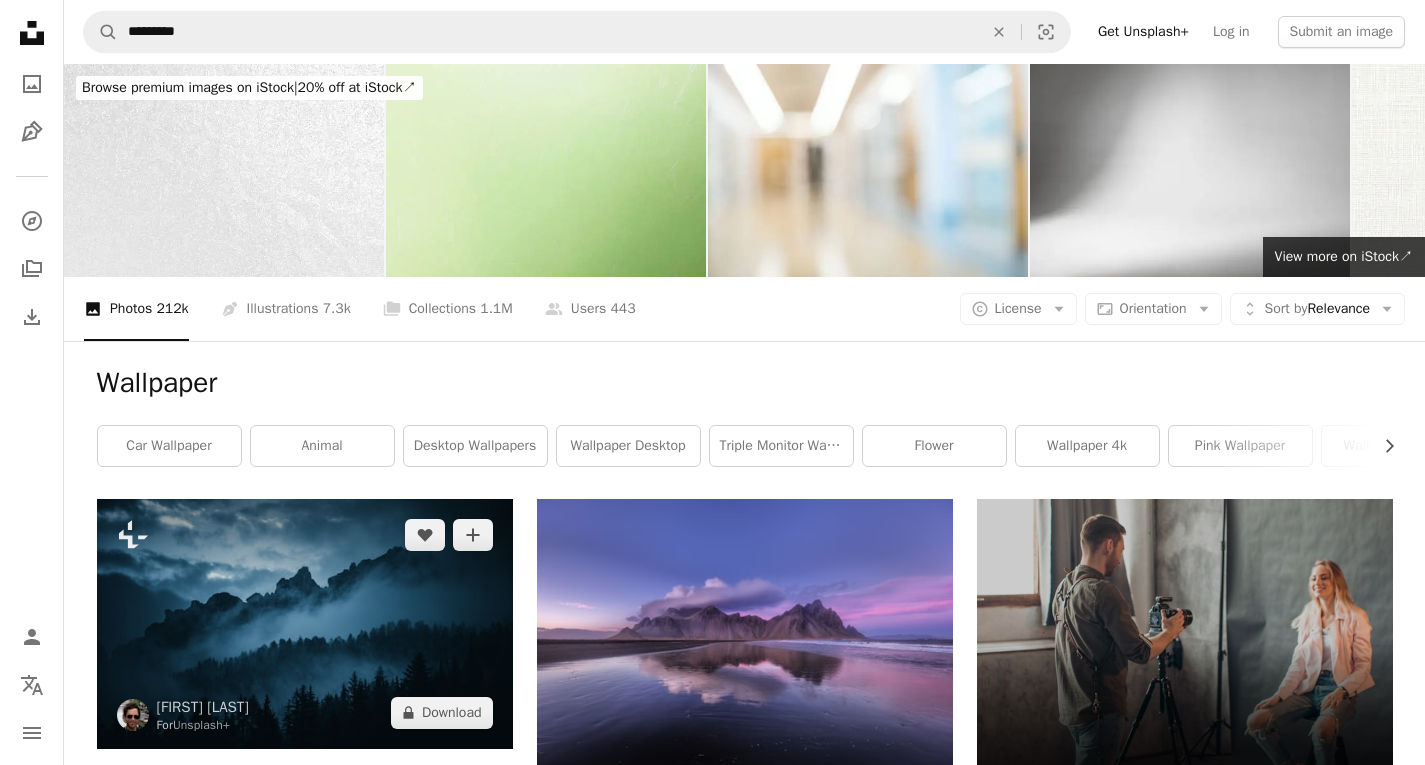 click at bounding box center (305, 624) 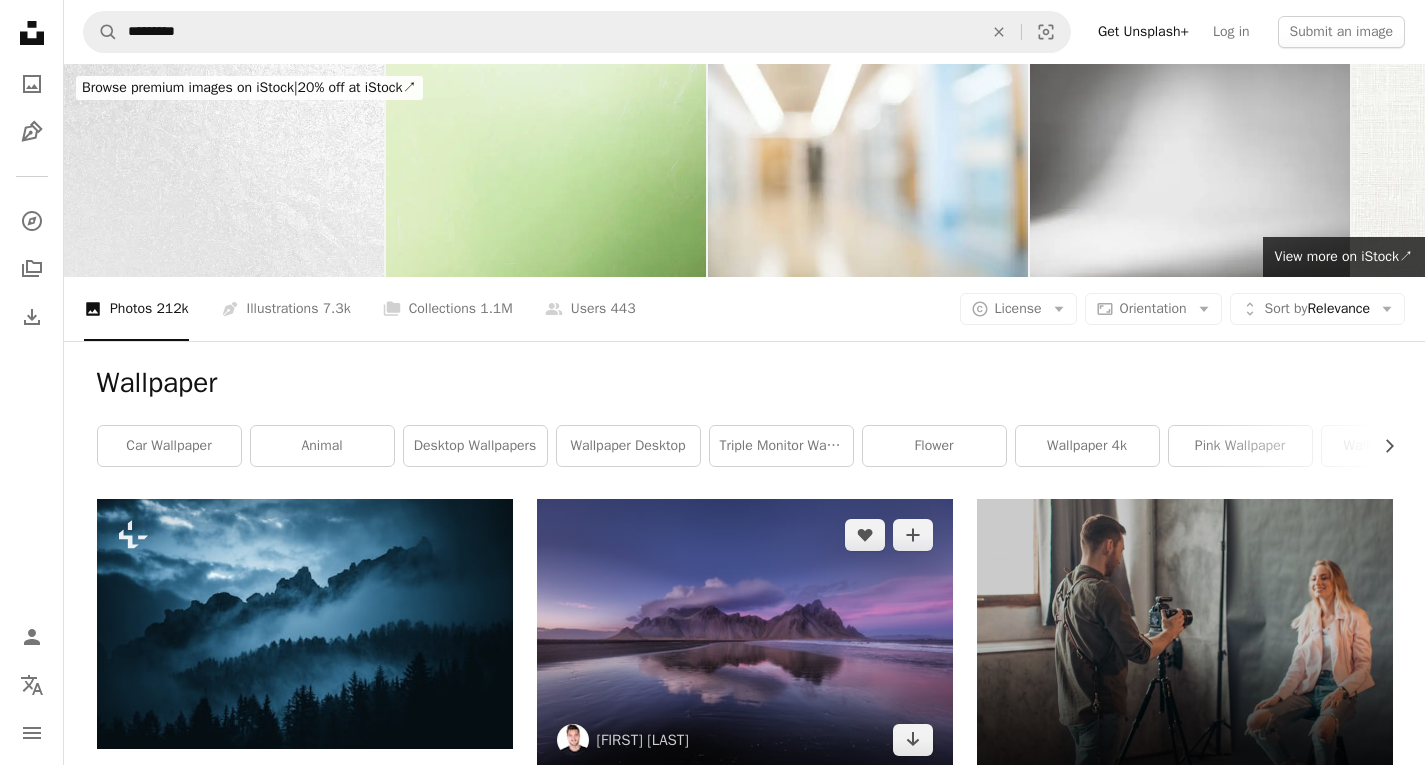 click at bounding box center (745, 637) 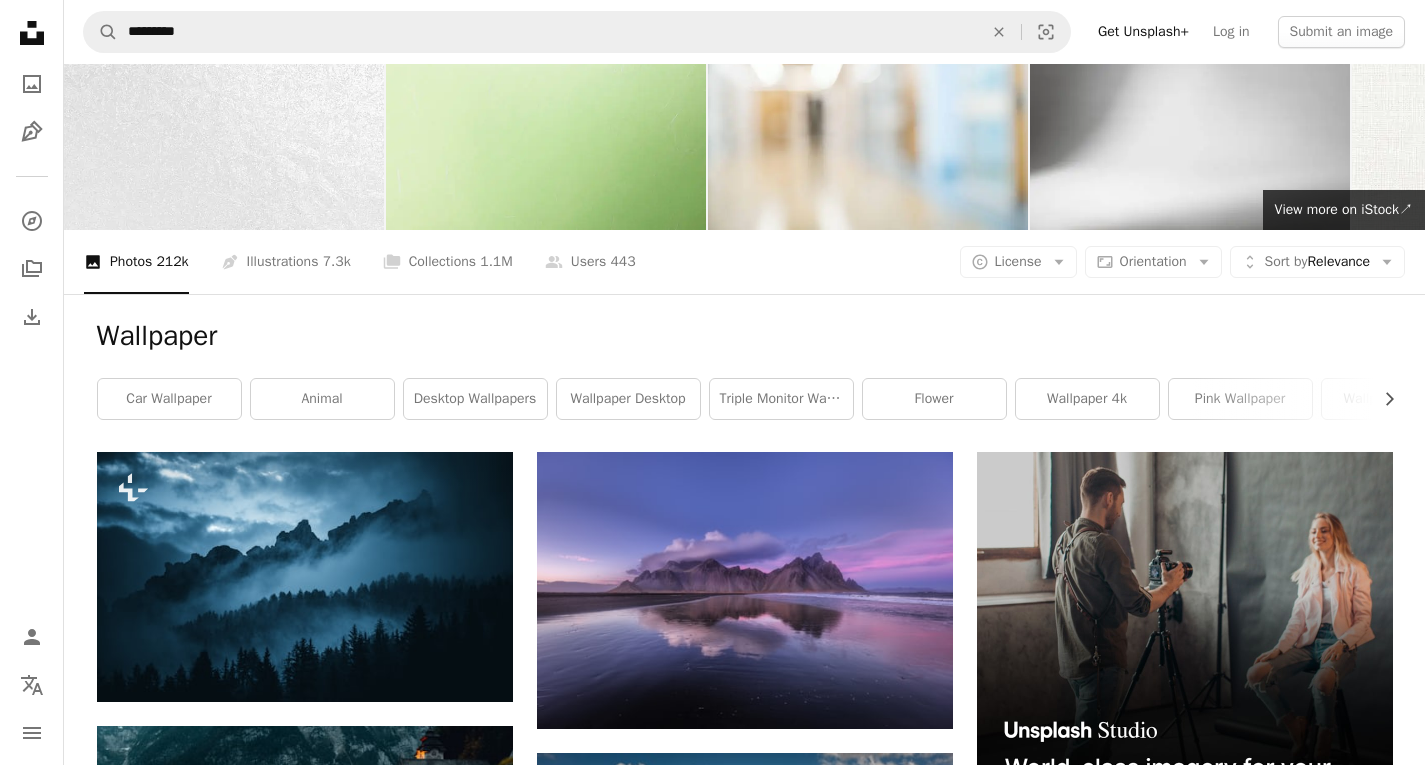scroll, scrollTop: 0, scrollLeft: 0, axis: both 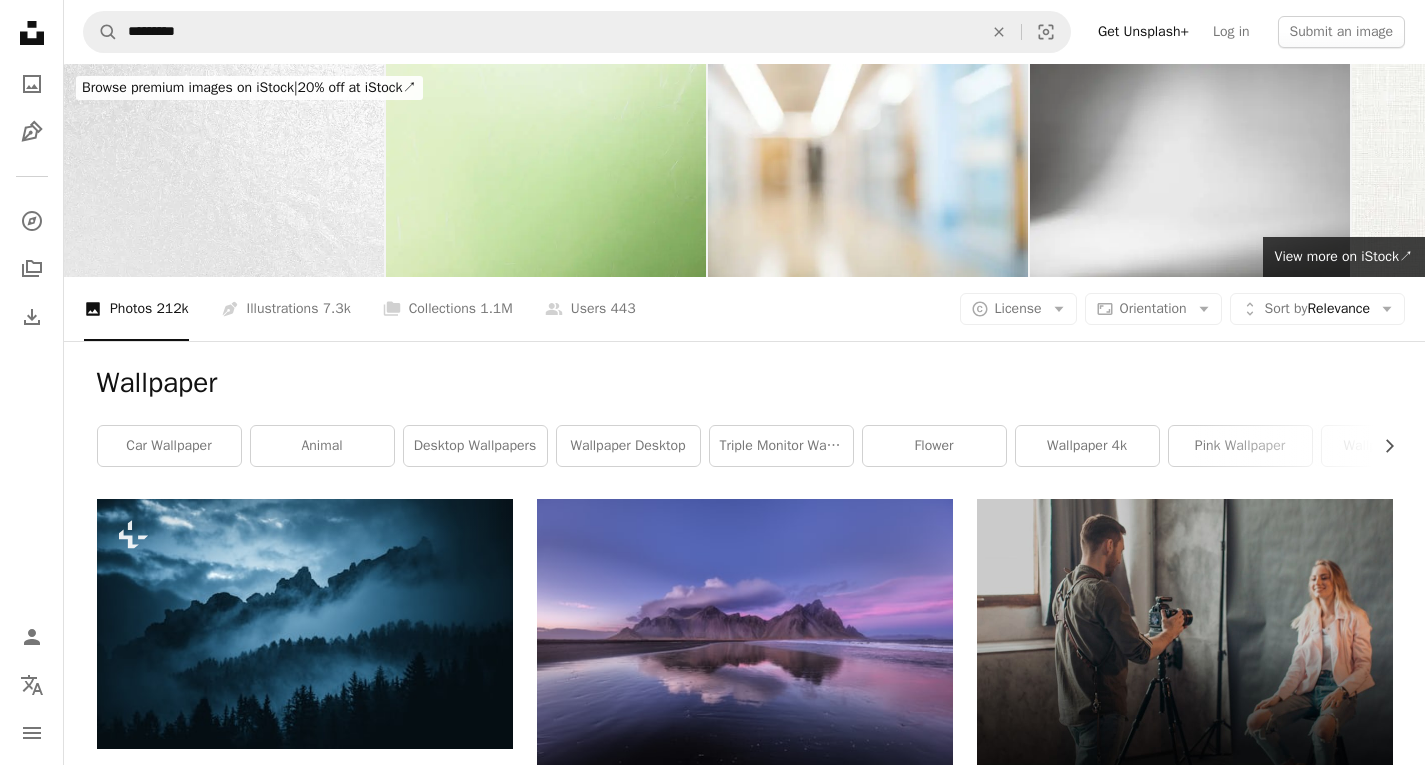 click at bounding box center (1185, 1200) 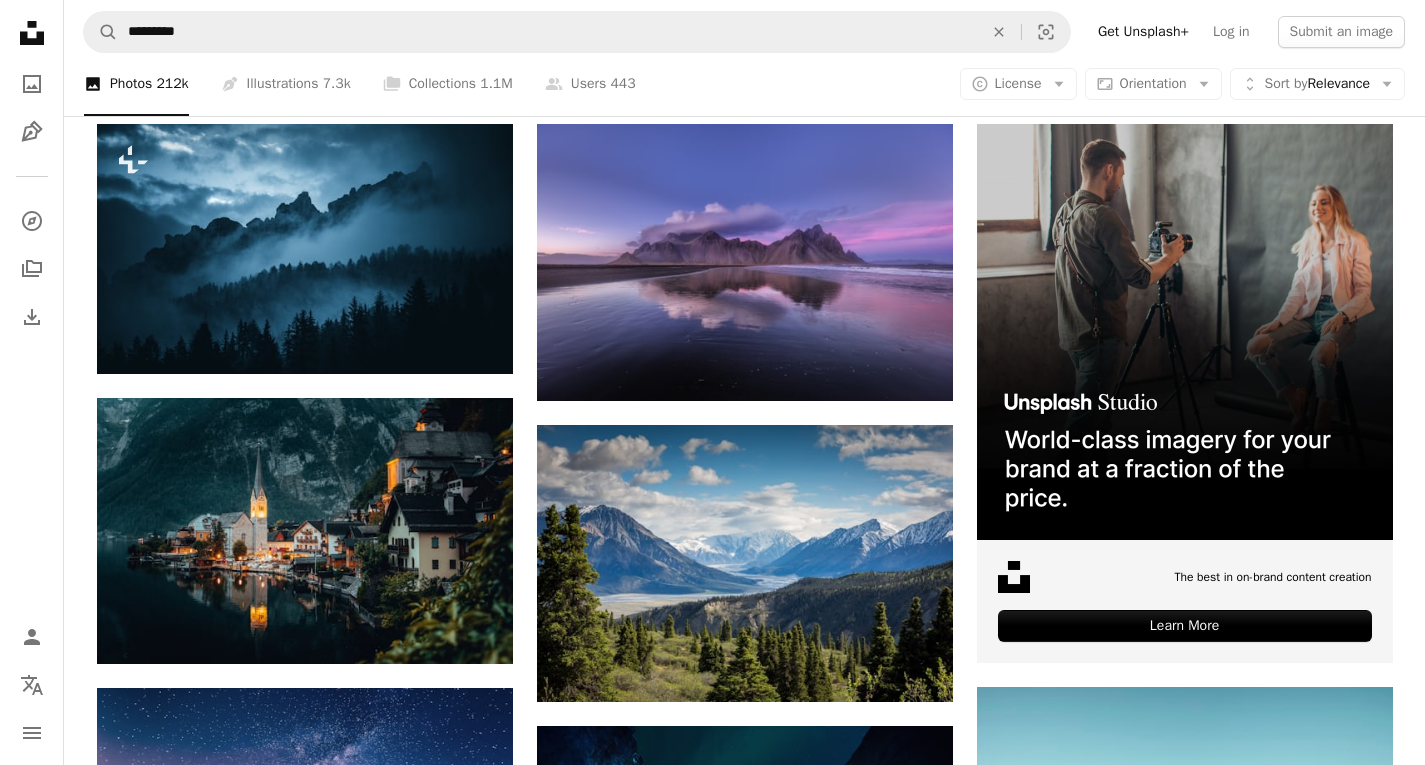 scroll, scrollTop: 500, scrollLeft: 0, axis: vertical 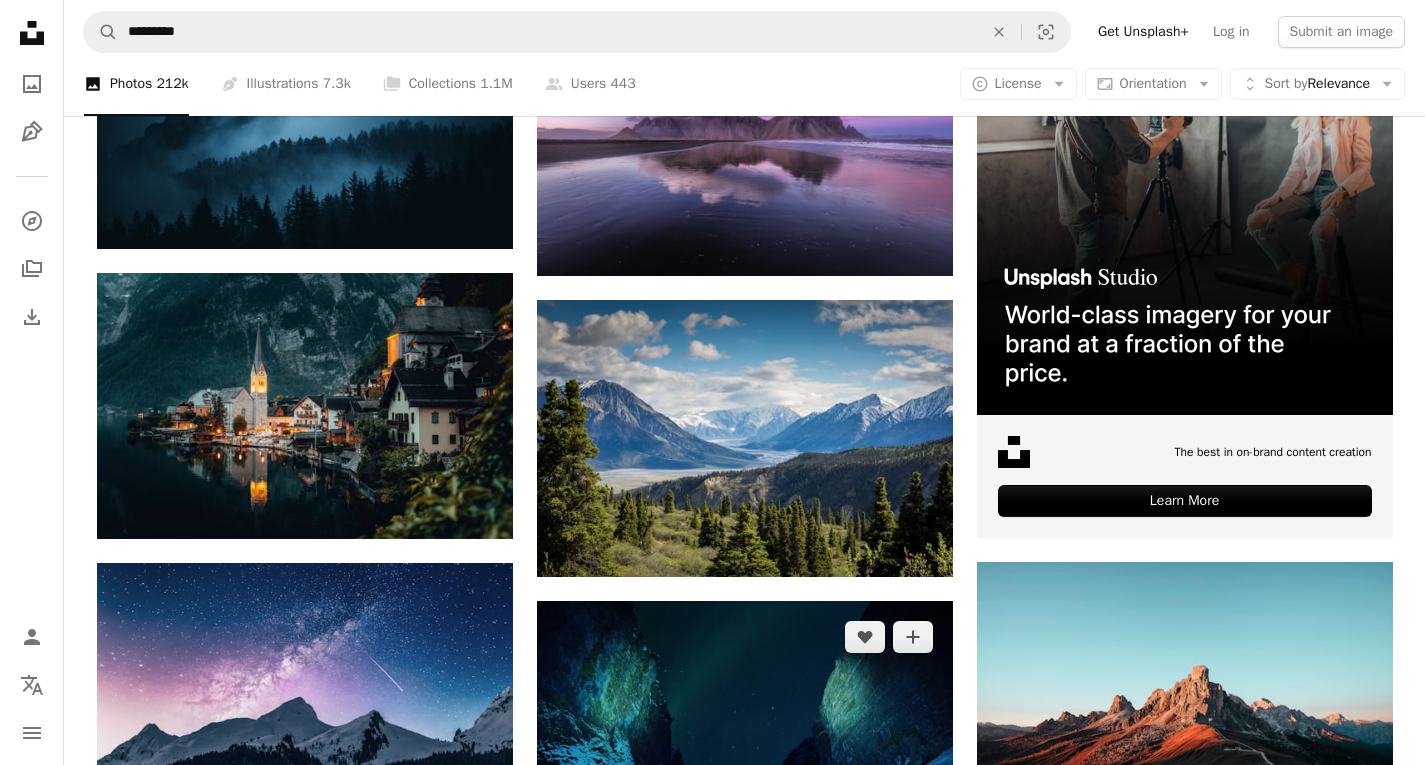 click at bounding box center (745, 740) 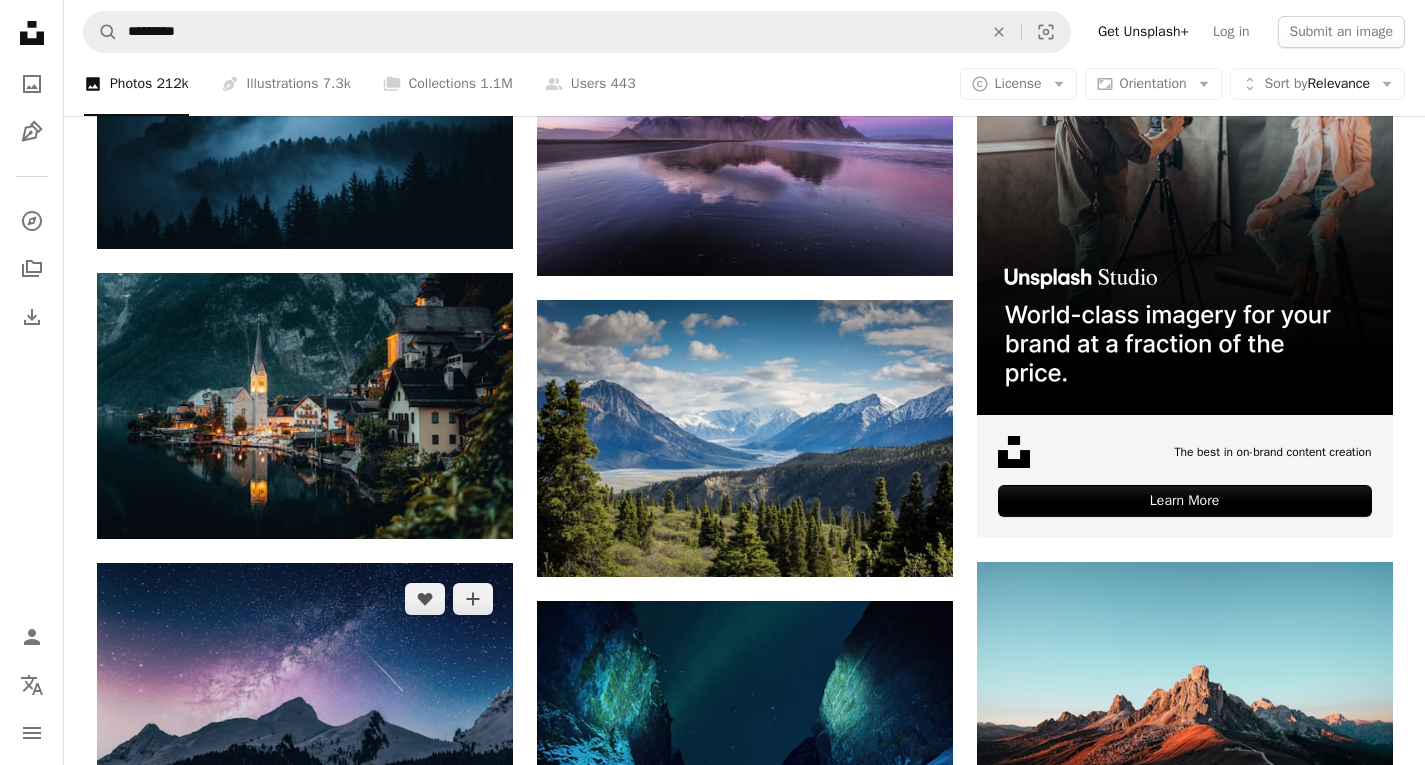 click at bounding box center [305, 702] 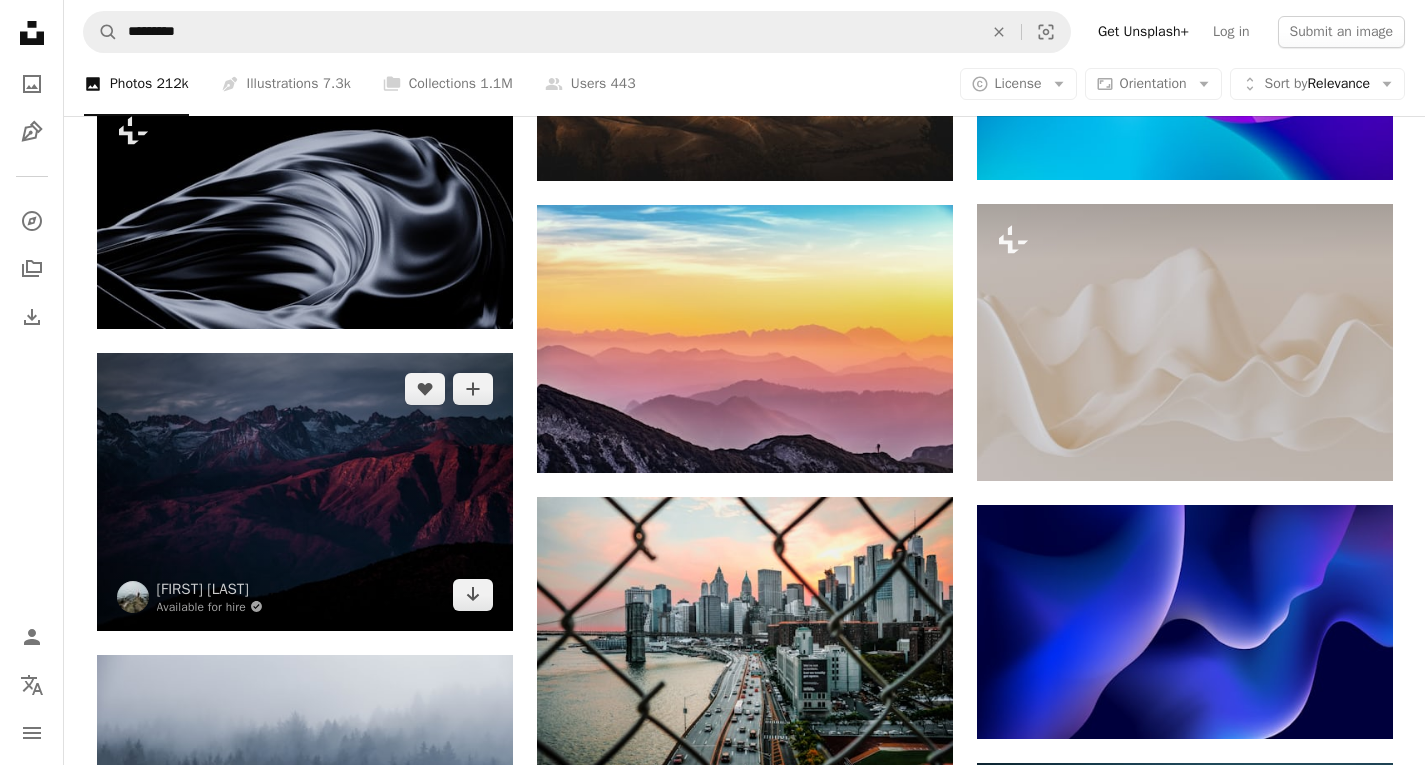 scroll, scrollTop: 2100, scrollLeft: 0, axis: vertical 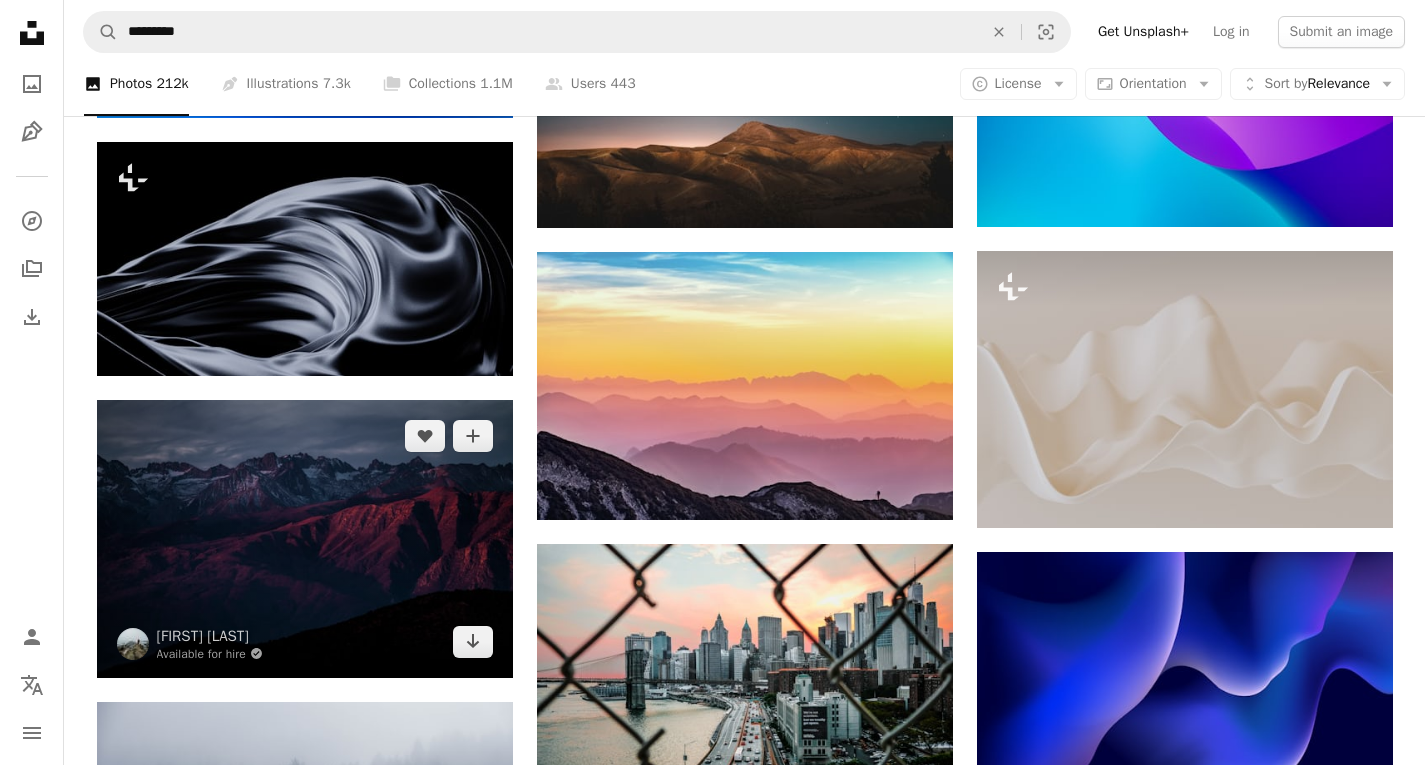 click at bounding box center [305, 539] 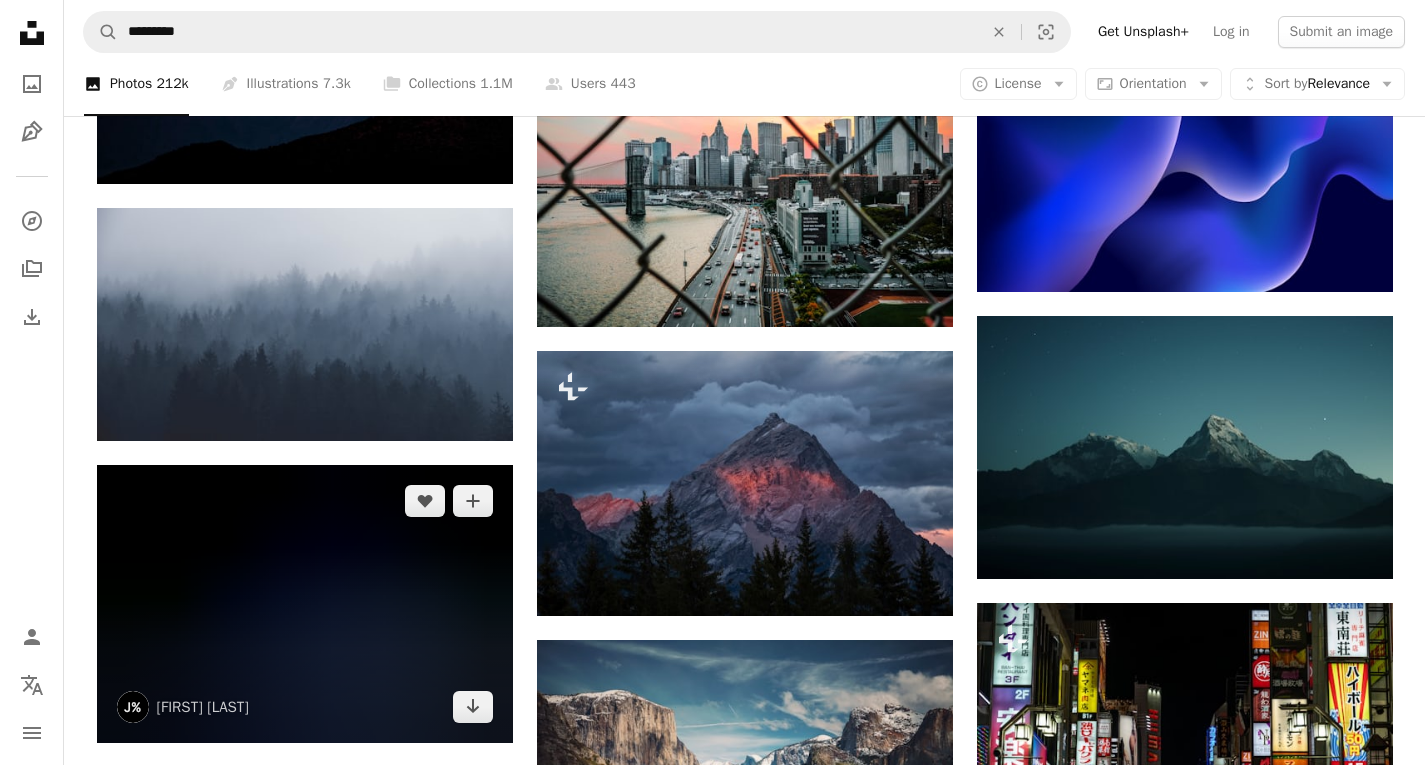 scroll, scrollTop: 2800, scrollLeft: 0, axis: vertical 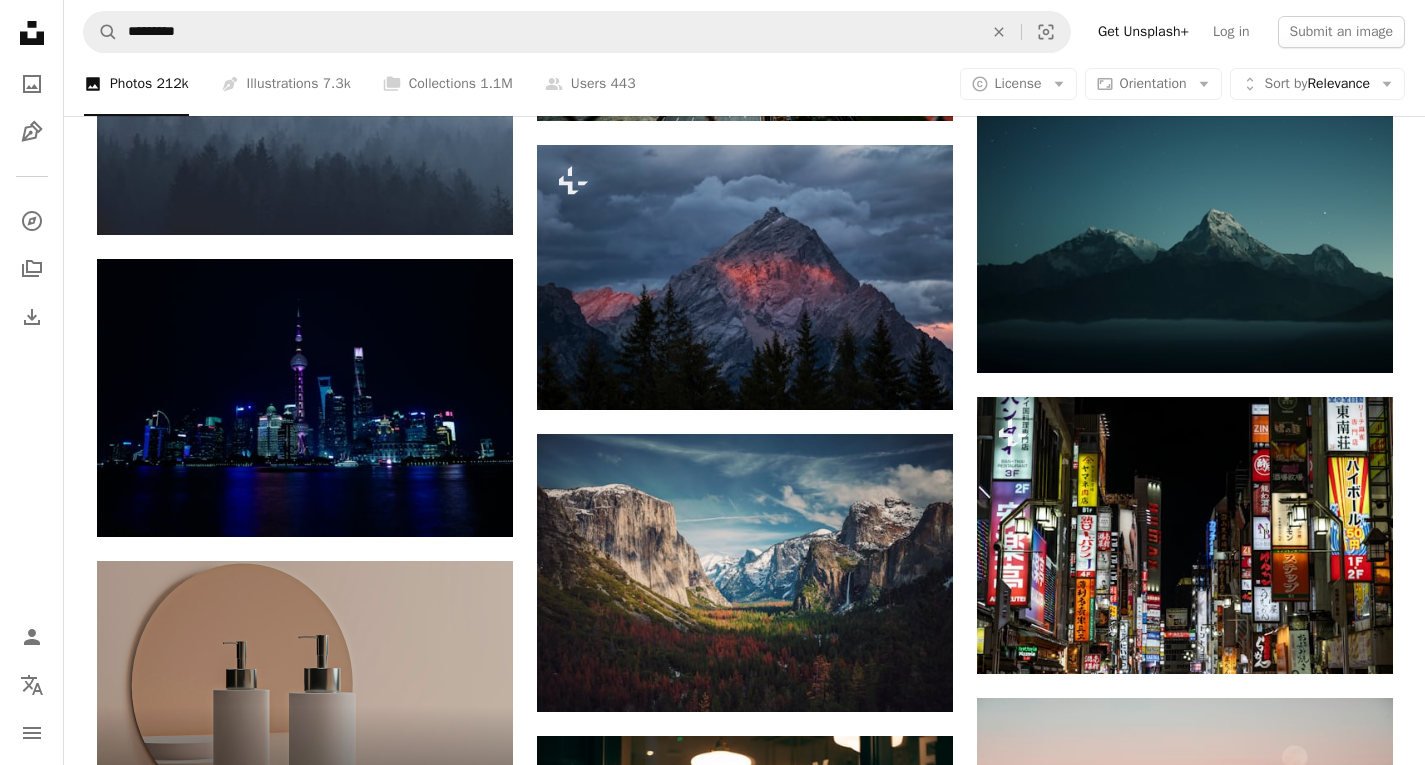 click at bounding box center [1185, 1145] 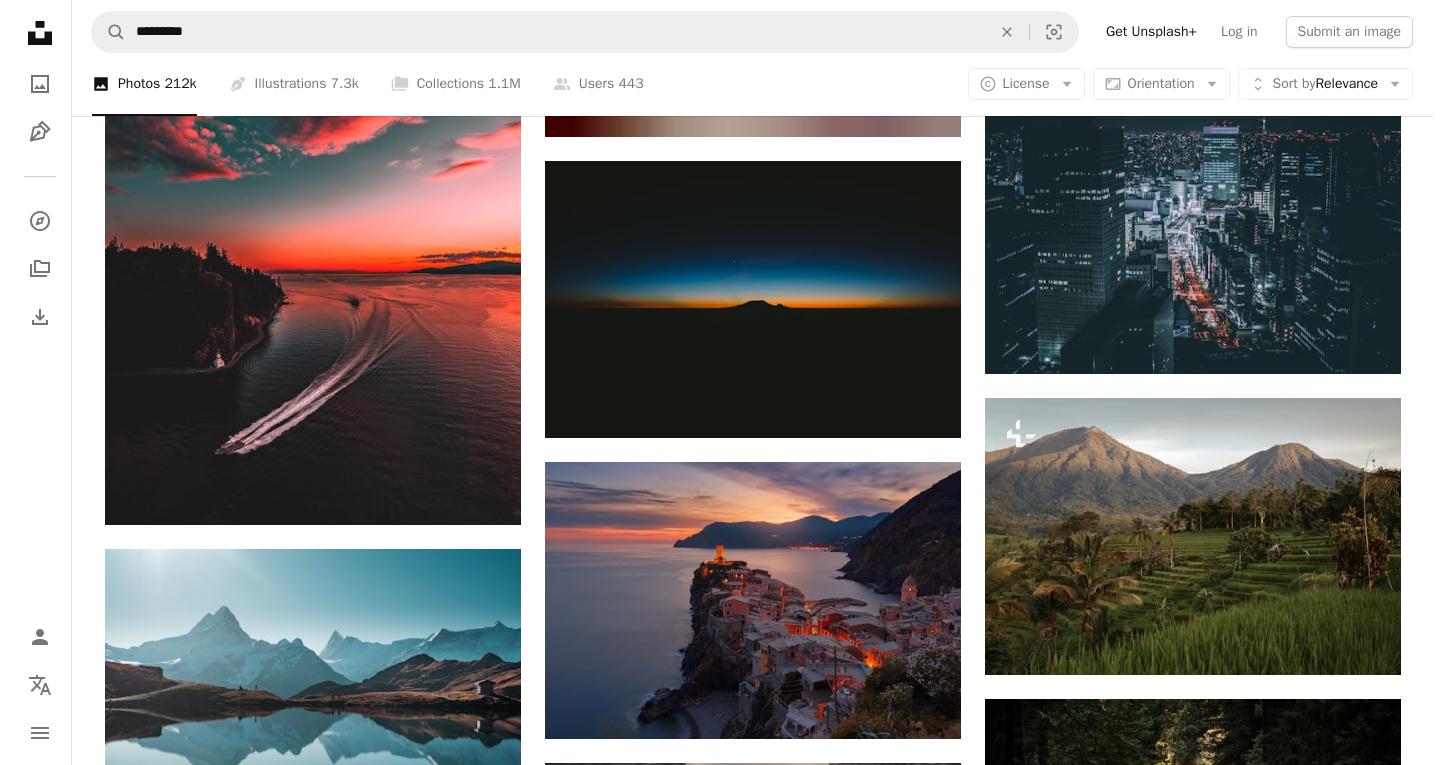 scroll, scrollTop: 5200, scrollLeft: 0, axis: vertical 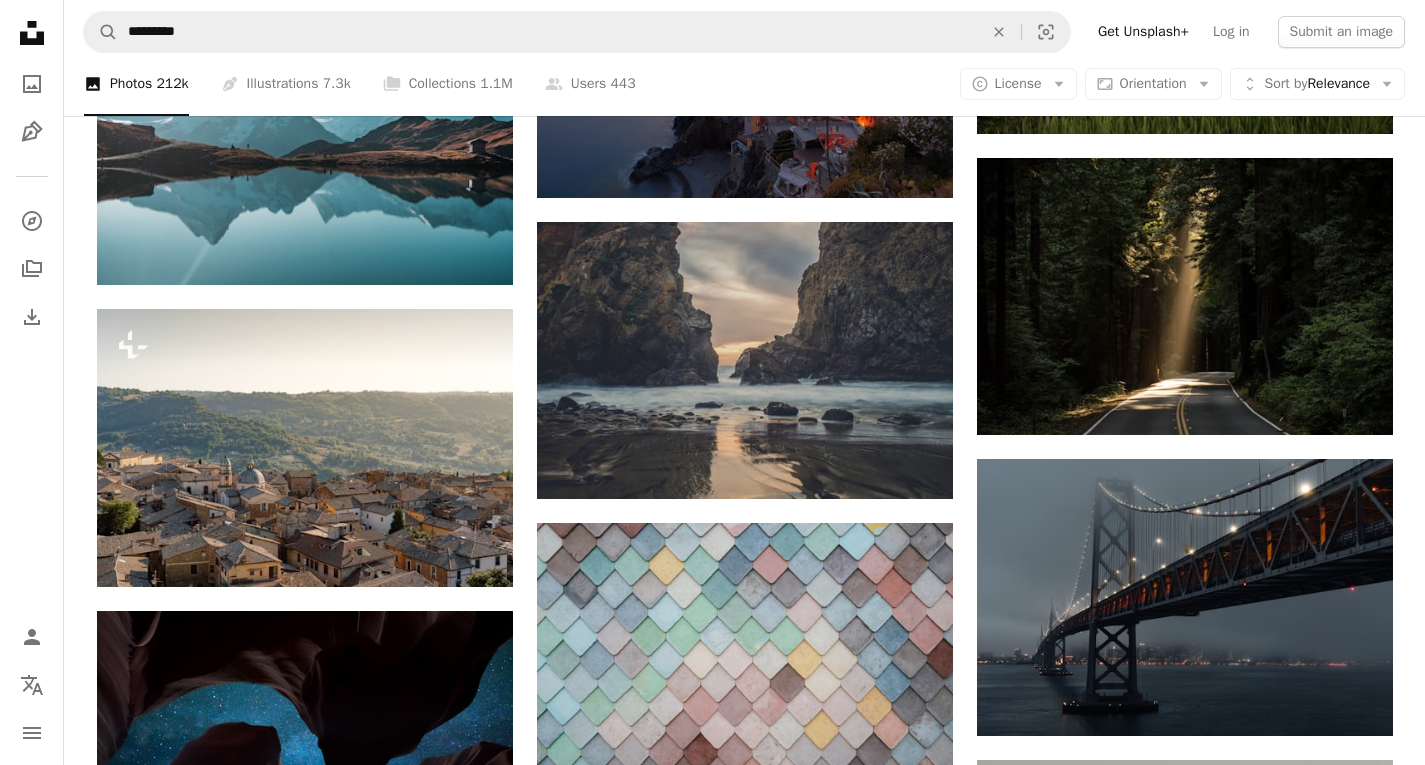 click at bounding box center (305, 1050) 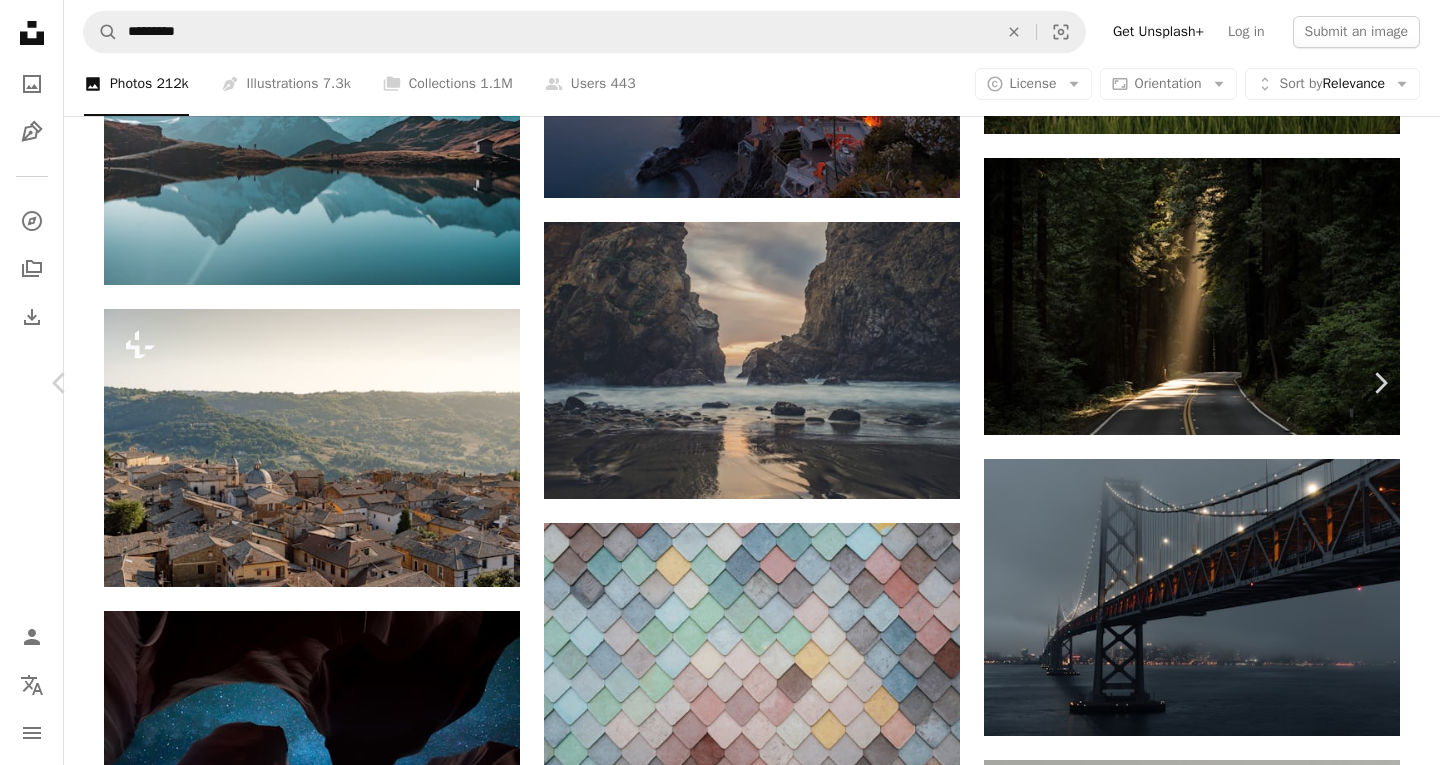 click on "Download free" at bounding box center [1195, 4142] 